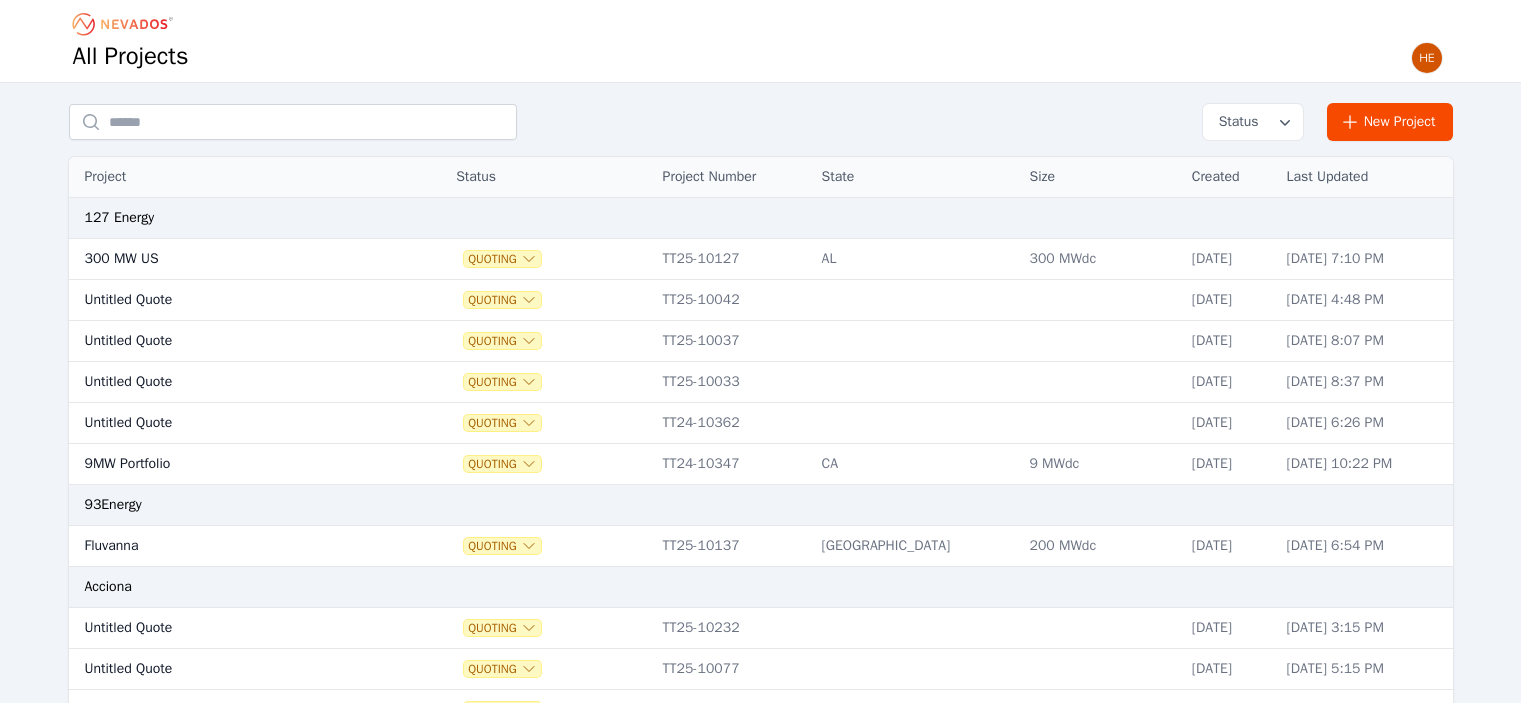 scroll, scrollTop: 0, scrollLeft: 0, axis: both 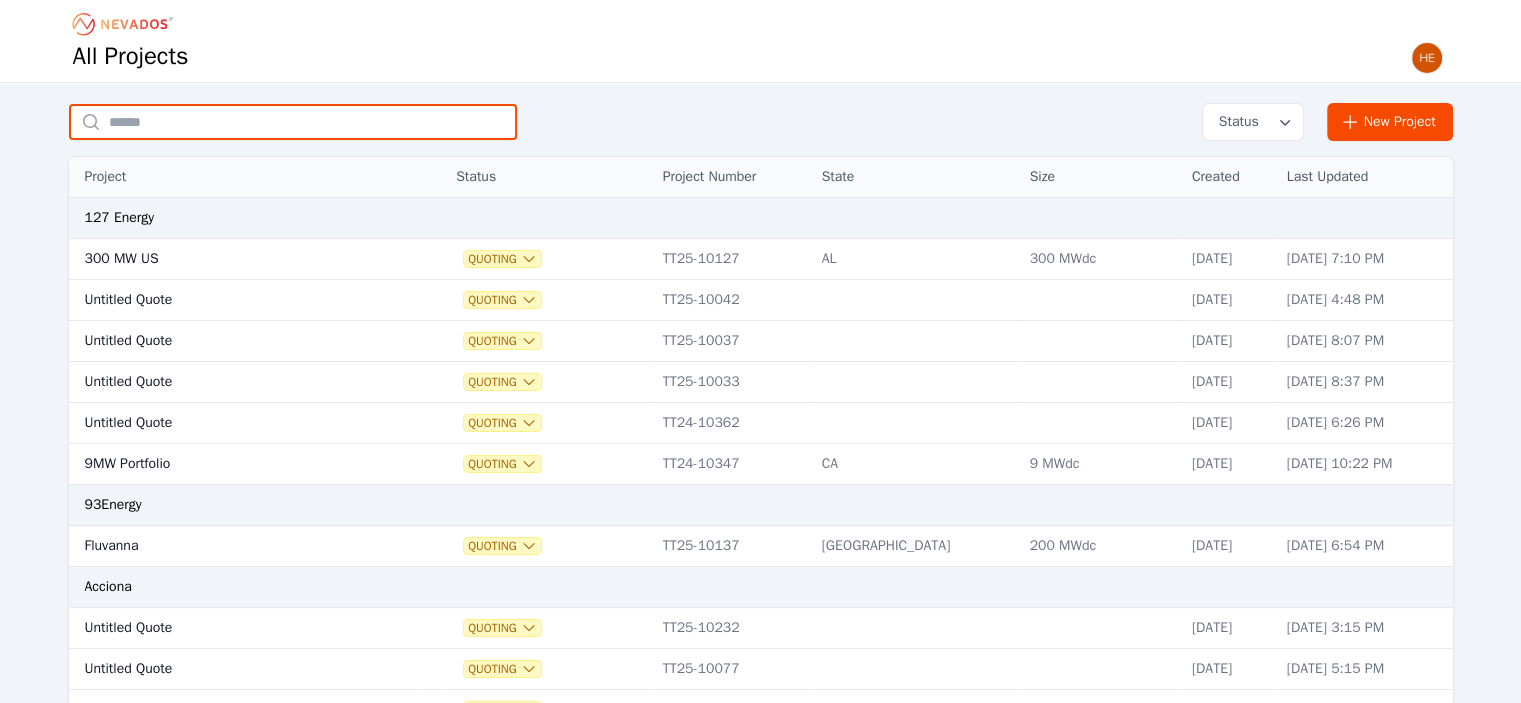 click at bounding box center [293, 122] 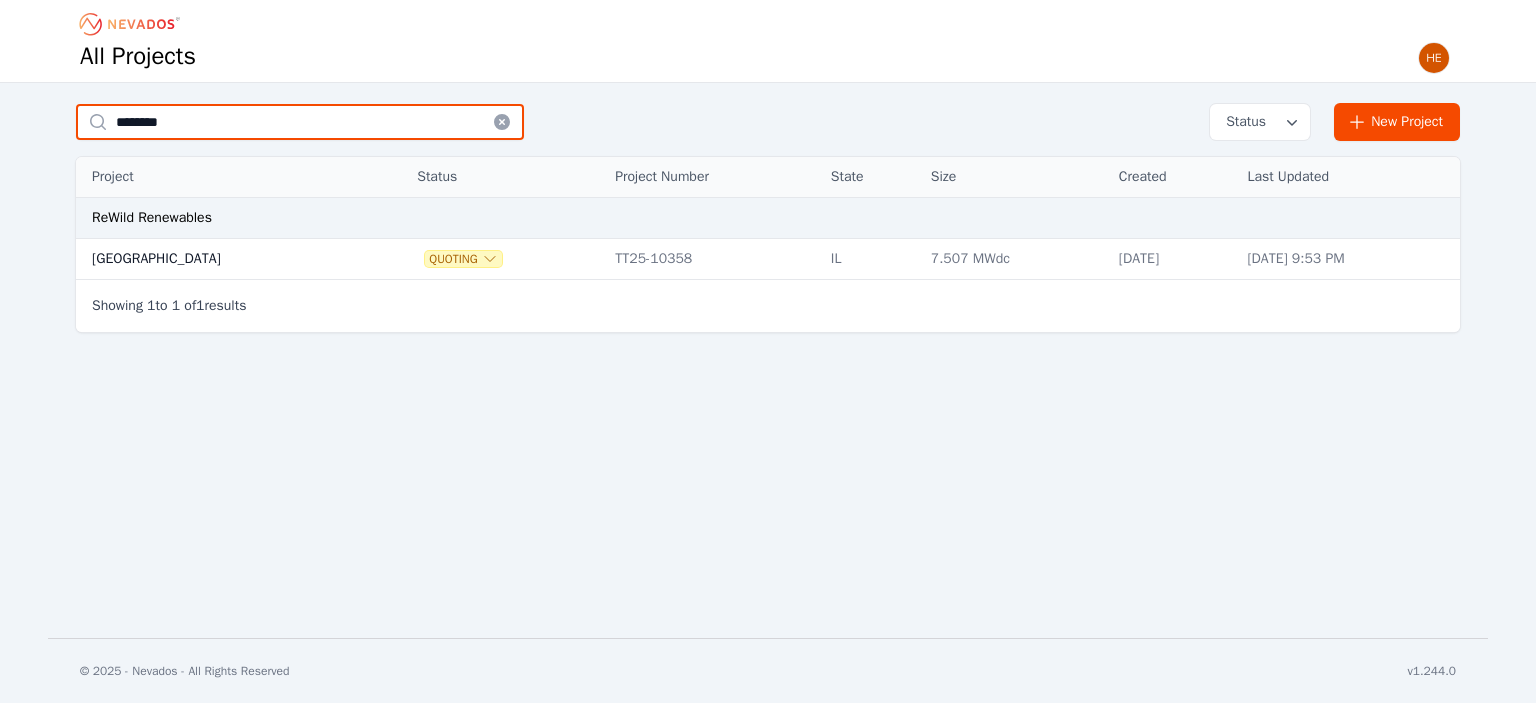 type on "********" 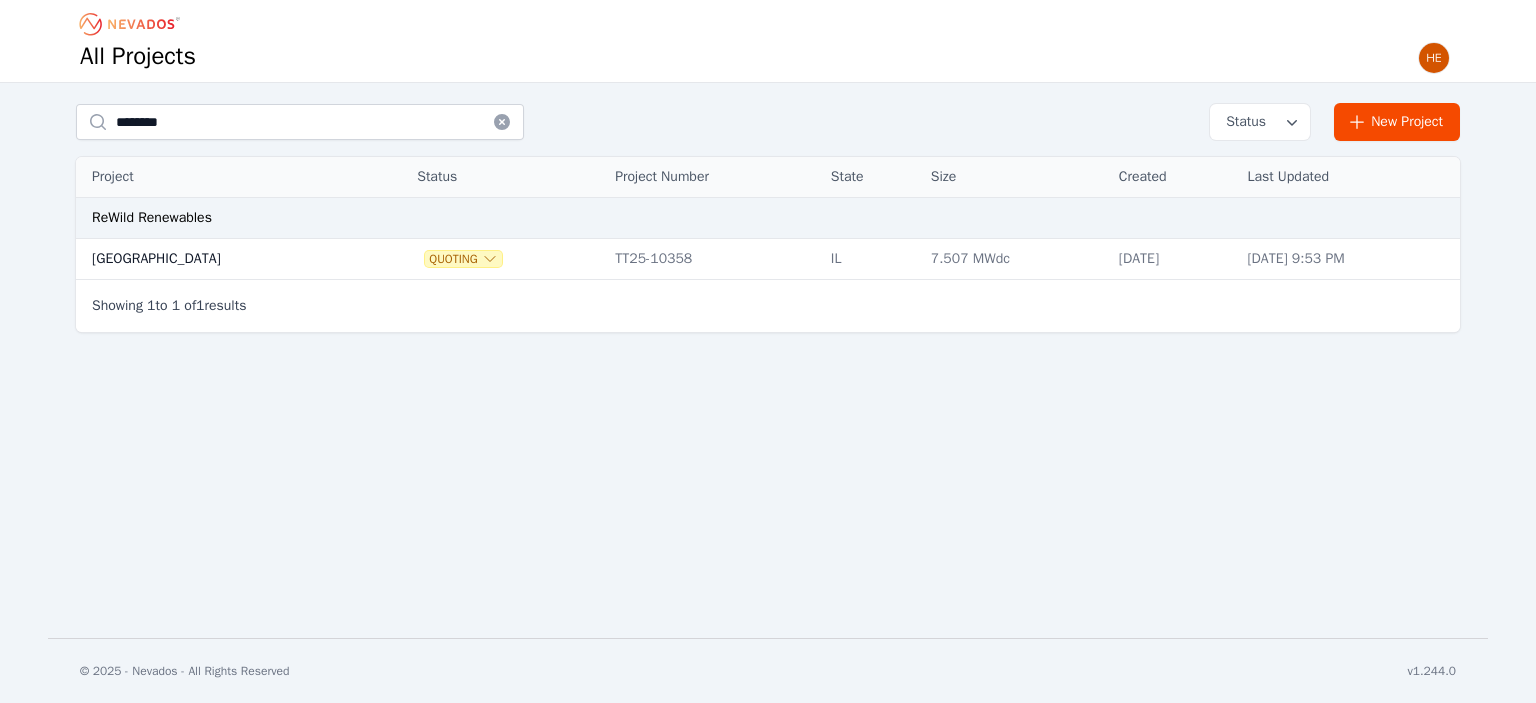 click on "[GEOGRAPHIC_DATA]" at bounding box center (222, 259) 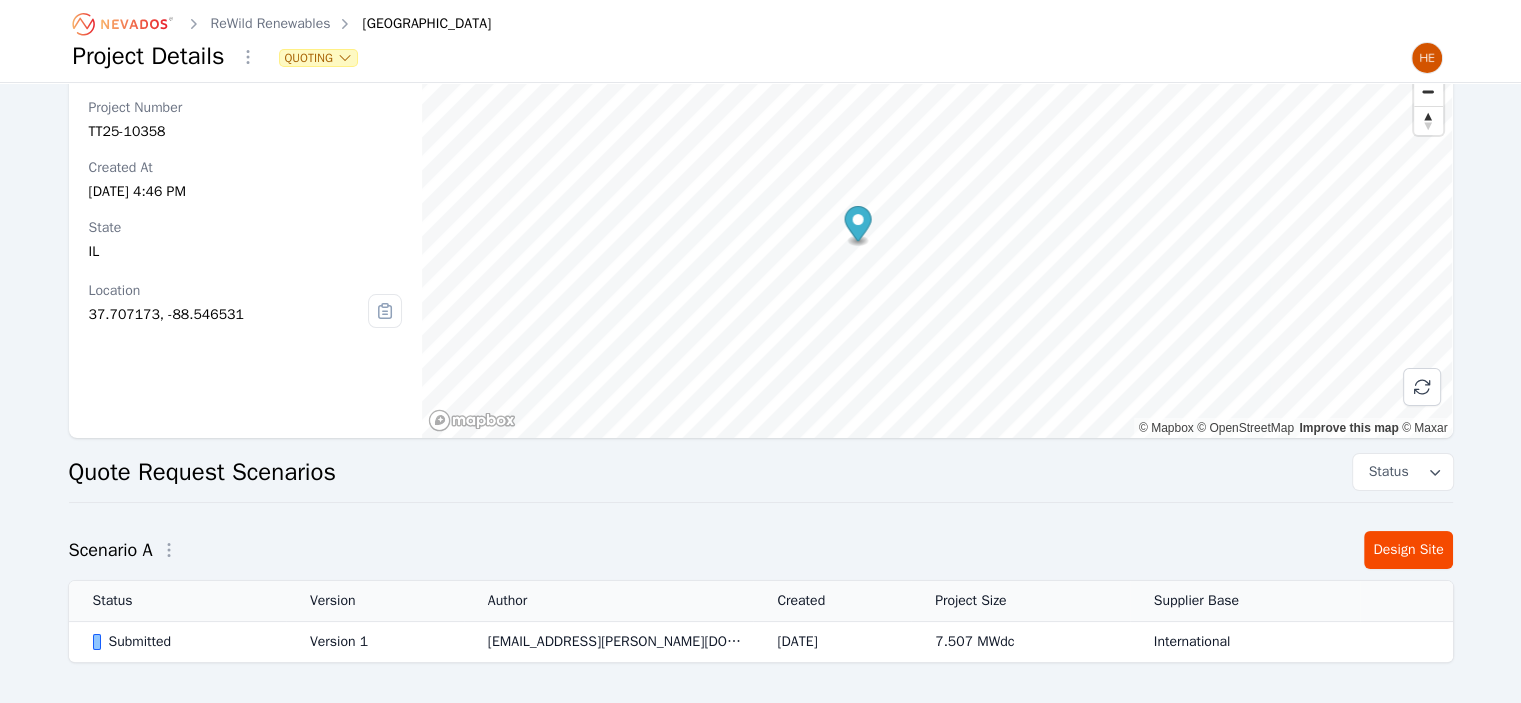 scroll, scrollTop: 100, scrollLeft: 0, axis: vertical 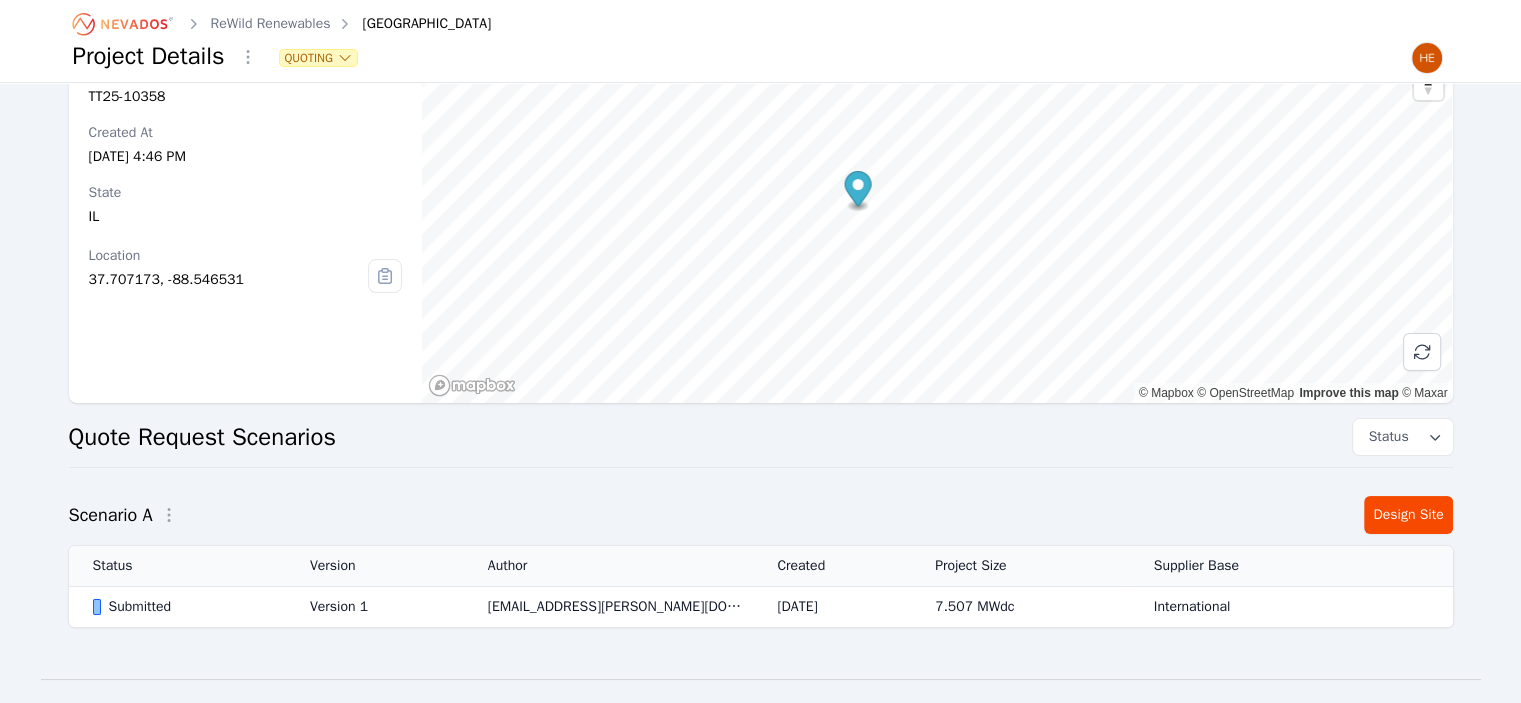 click on "Submitted" at bounding box center (184, 607) 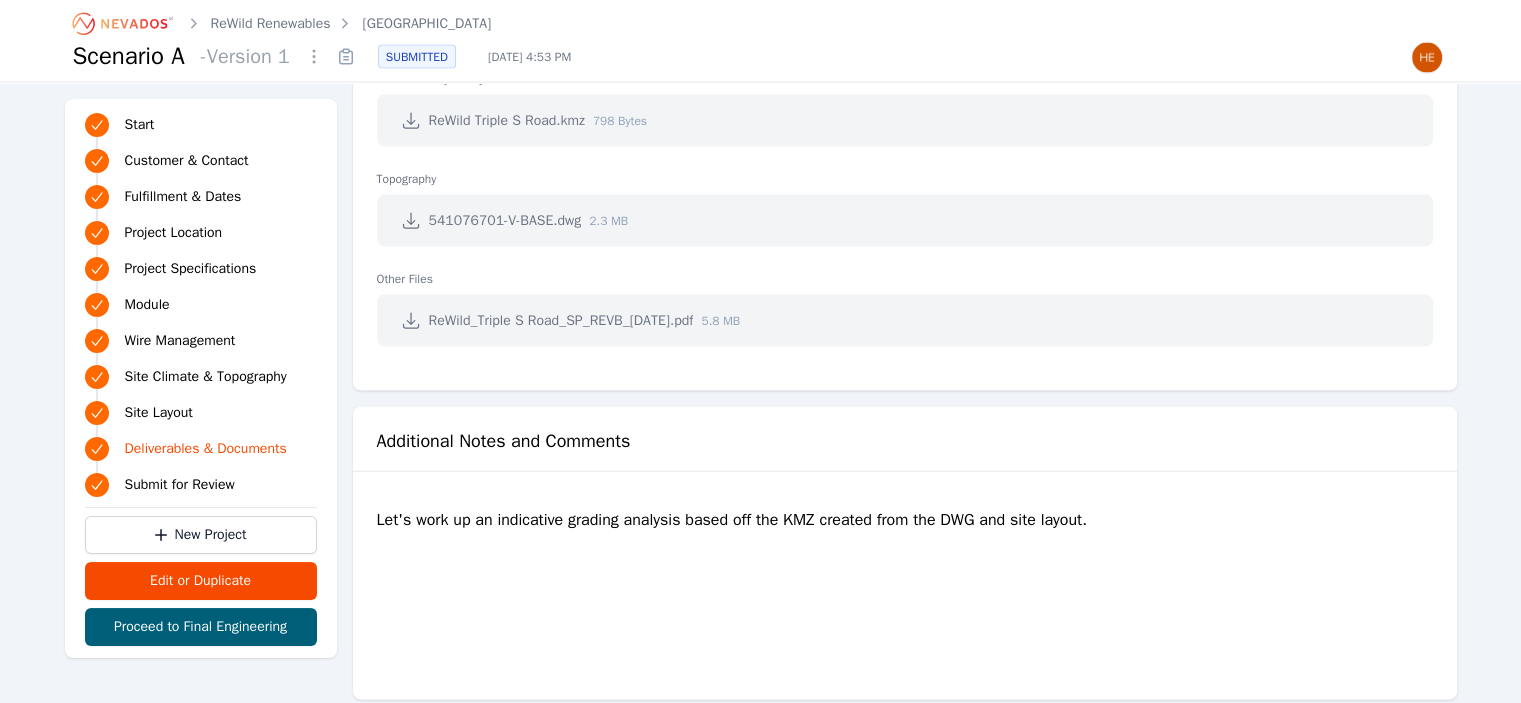 scroll, scrollTop: 4242, scrollLeft: 0, axis: vertical 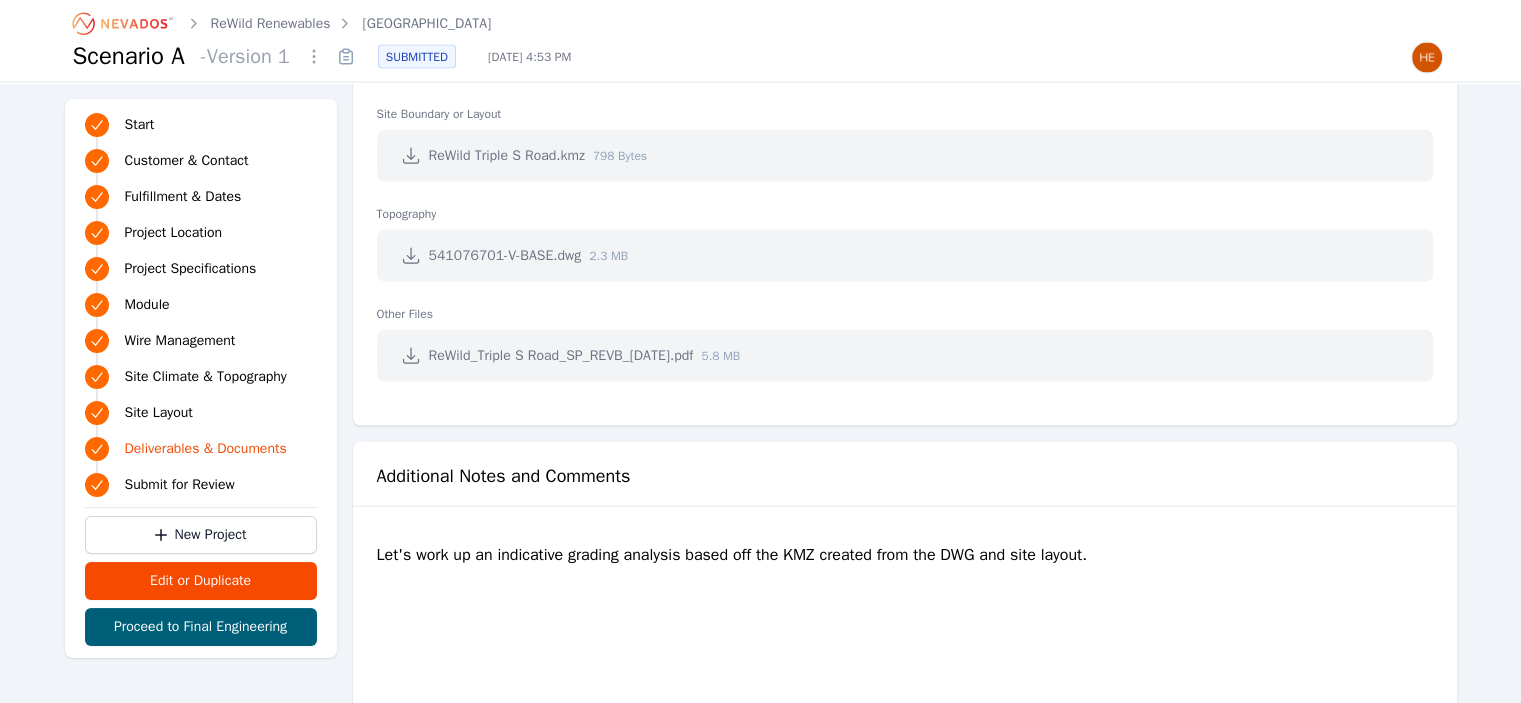 click 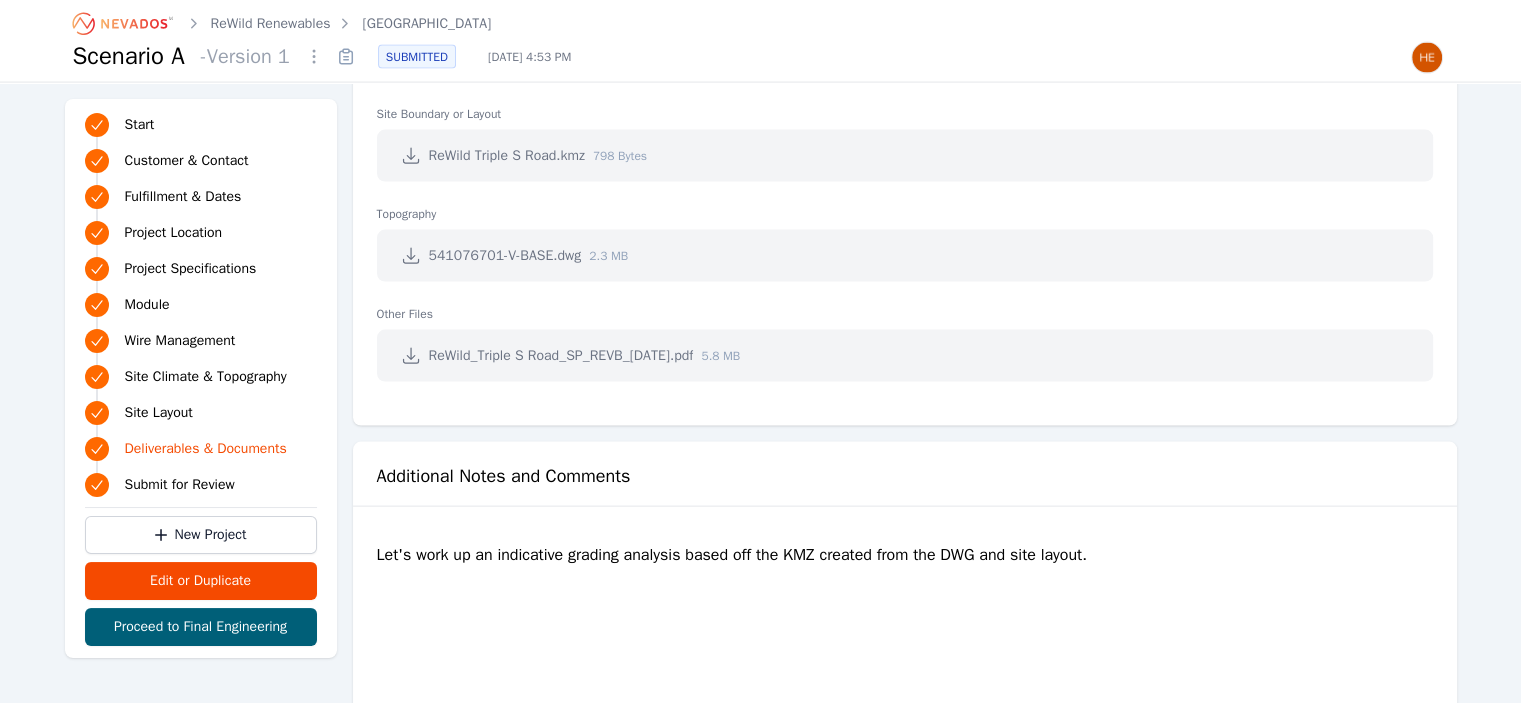 click 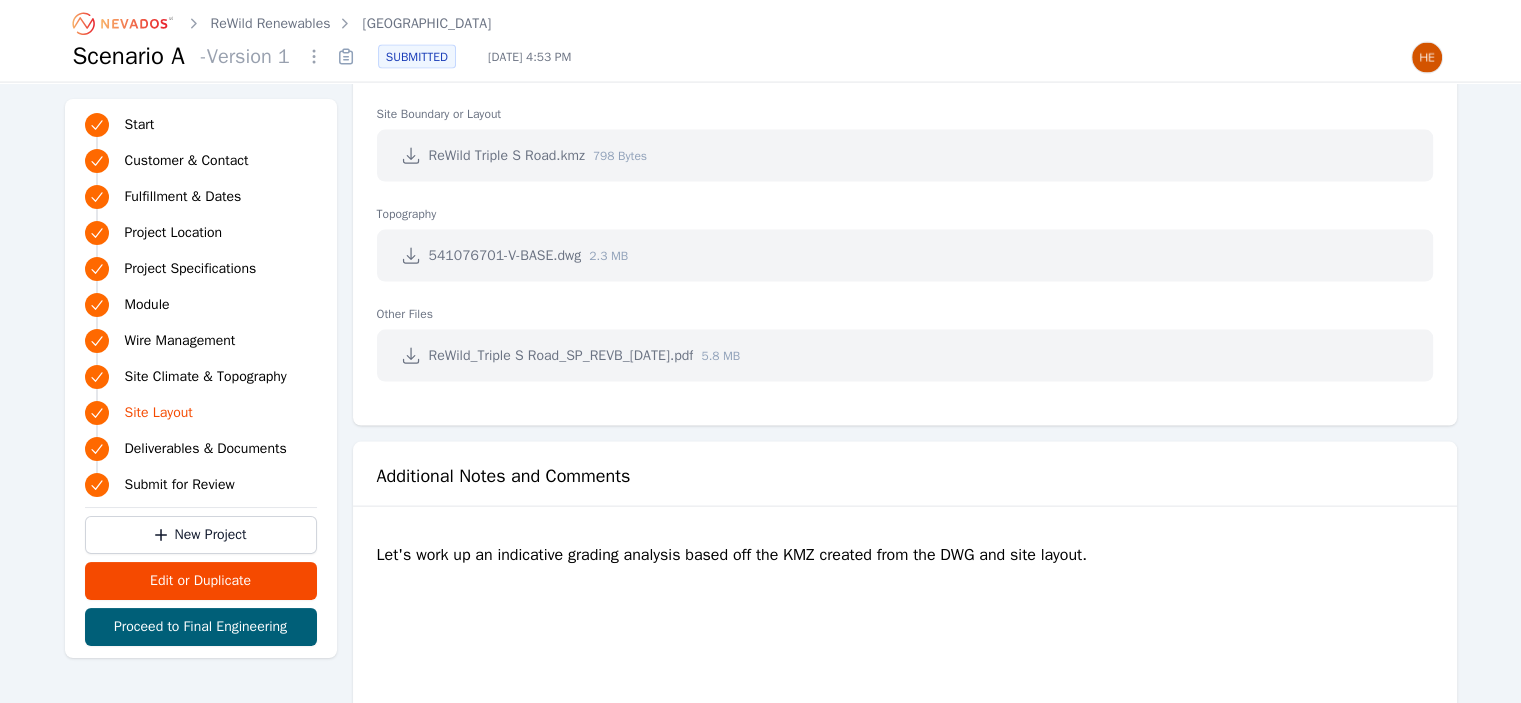 scroll, scrollTop: 3742, scrollLeft: 0, axis: vertical 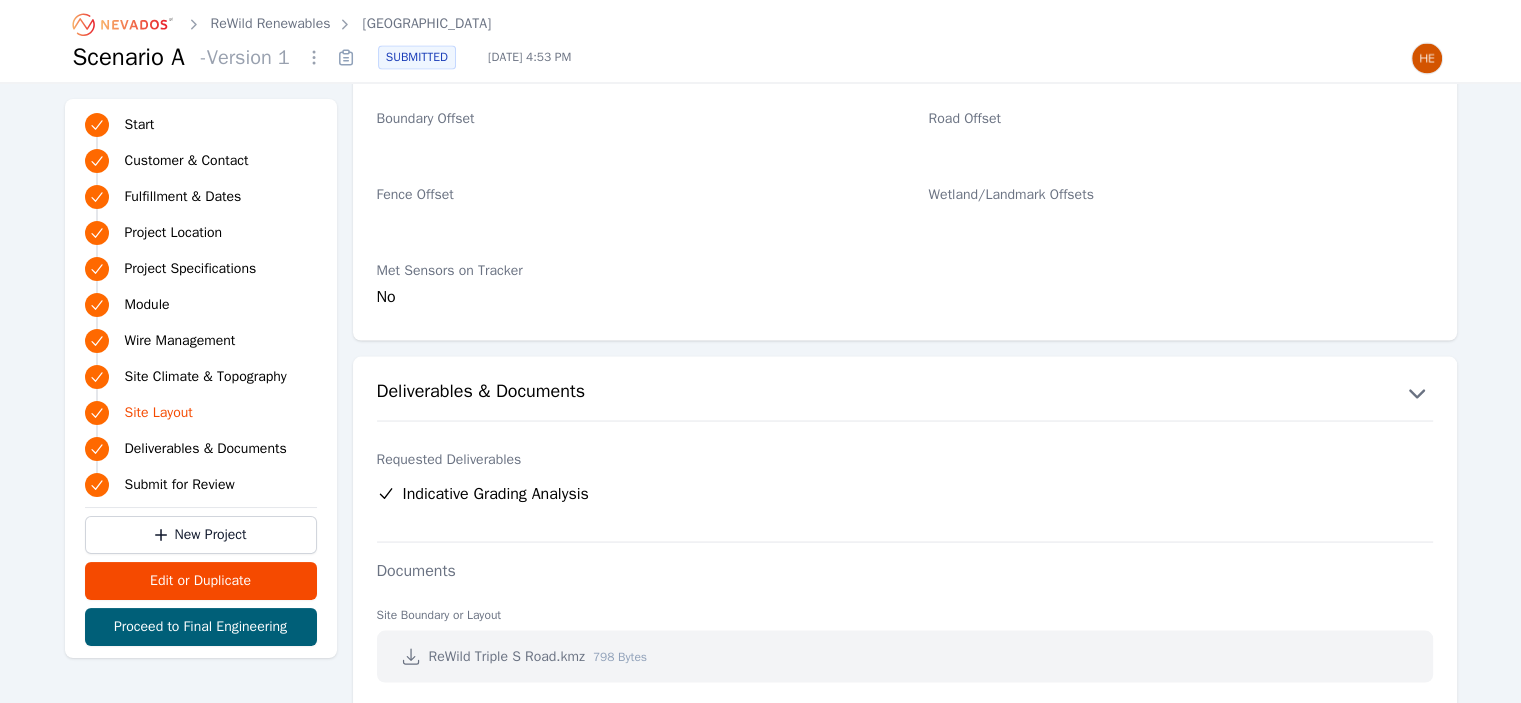 click at bounding box center [1427, 58] 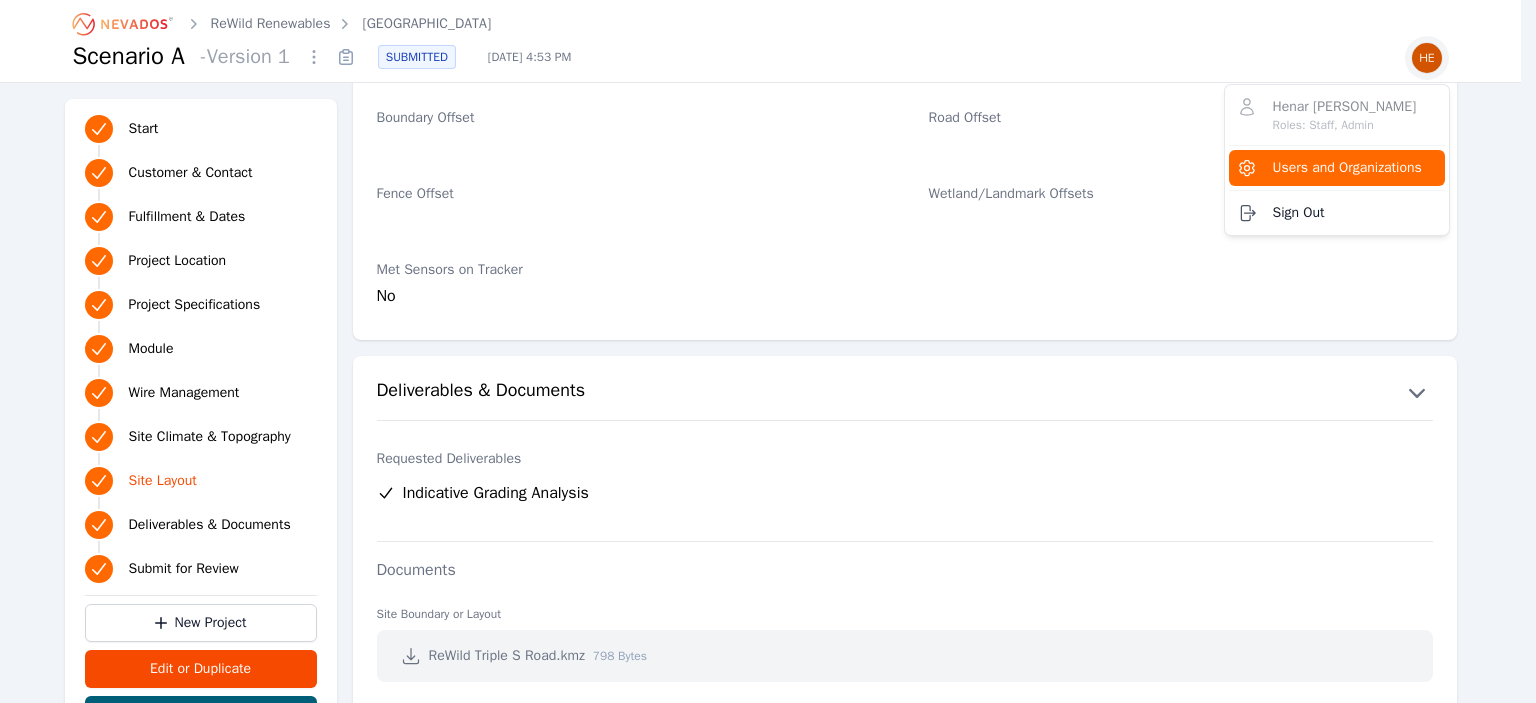 click on "Users and Organizations" at bounding box center [1347, 168] 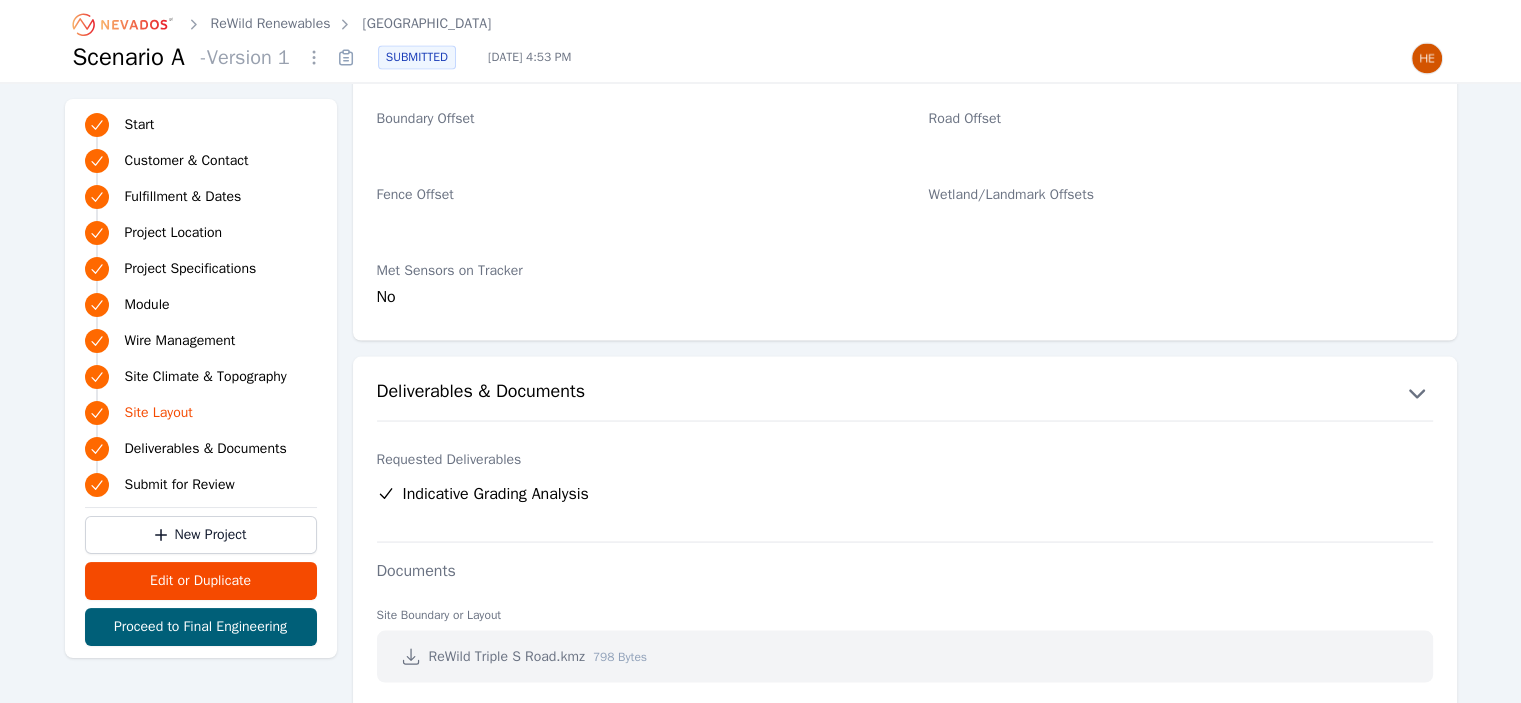 scroll, scrollTop: 0, scrollLeft: 0, axis: both 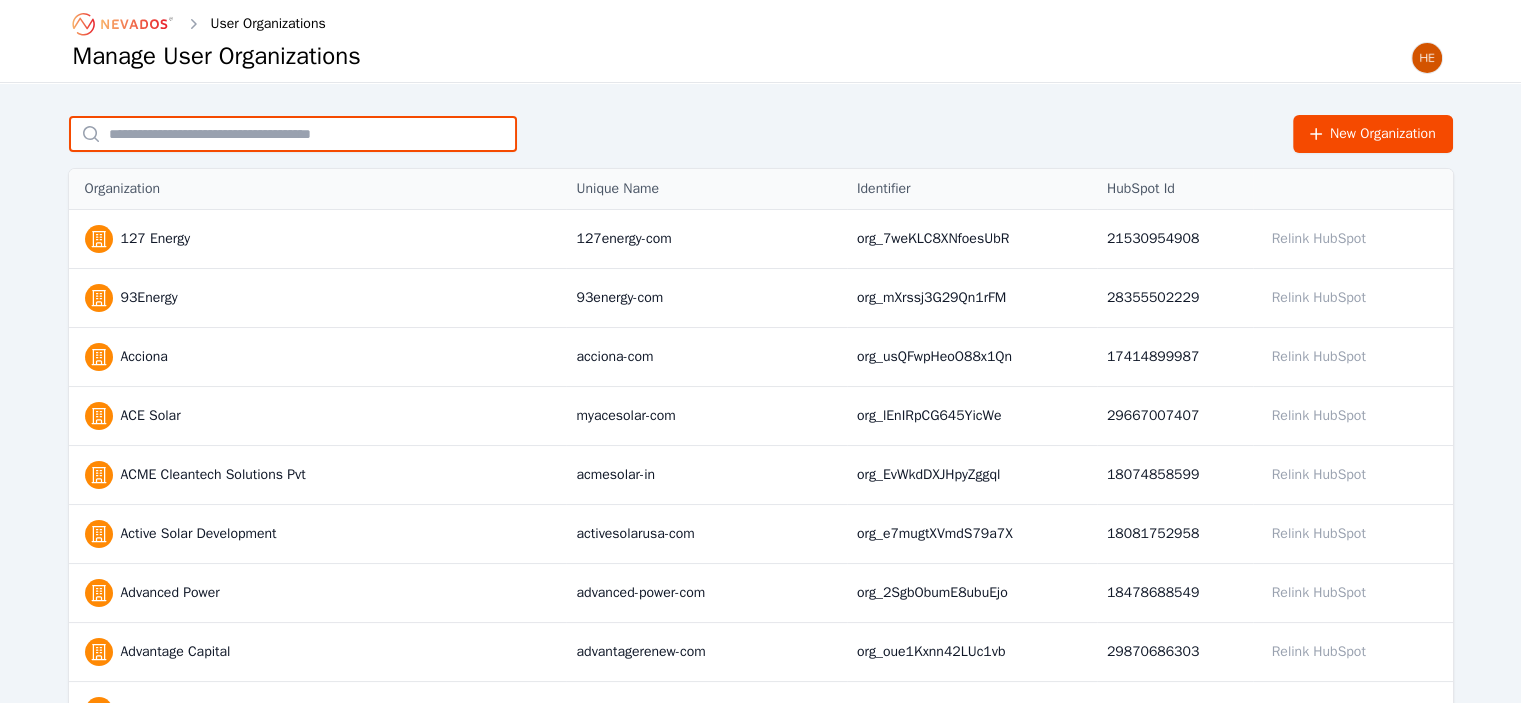 click at bounding box center (293, 134) 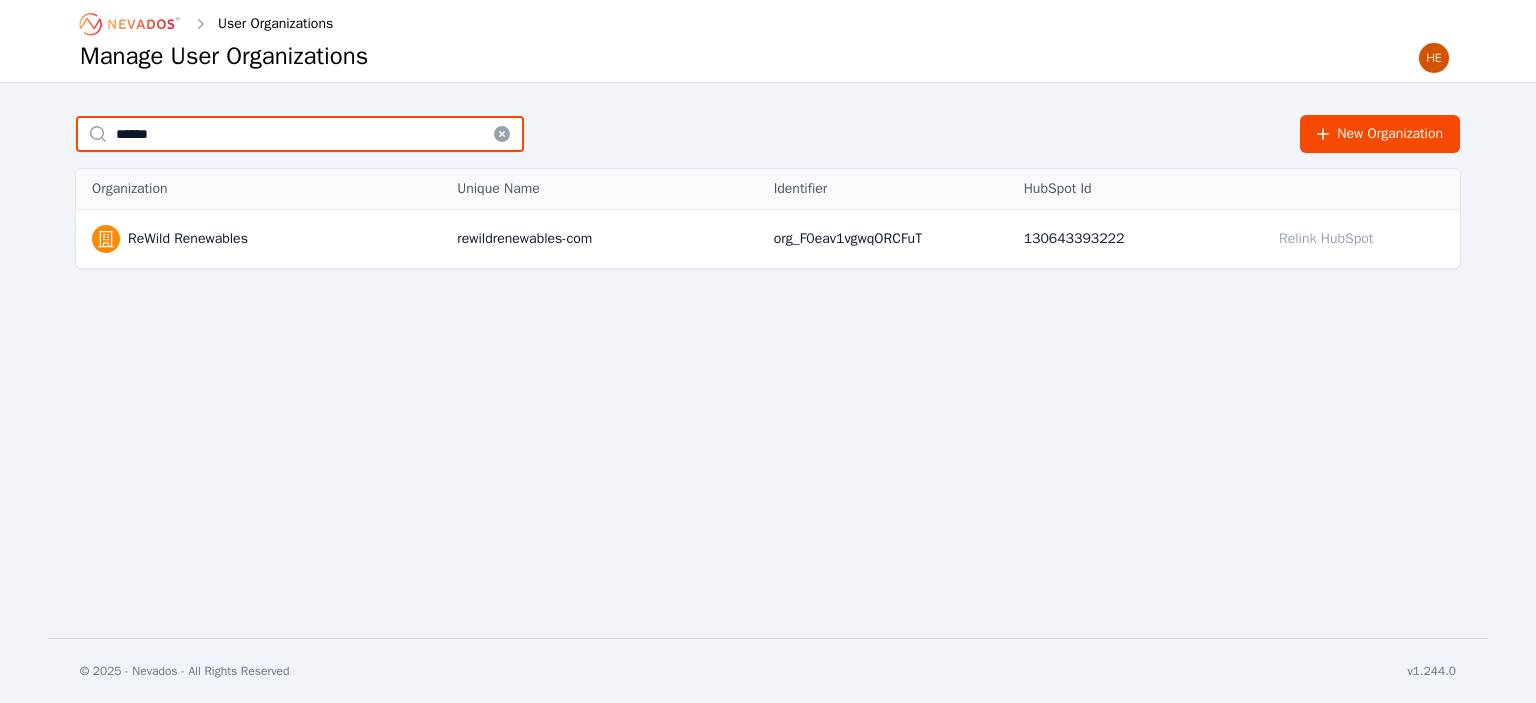 type on "******" 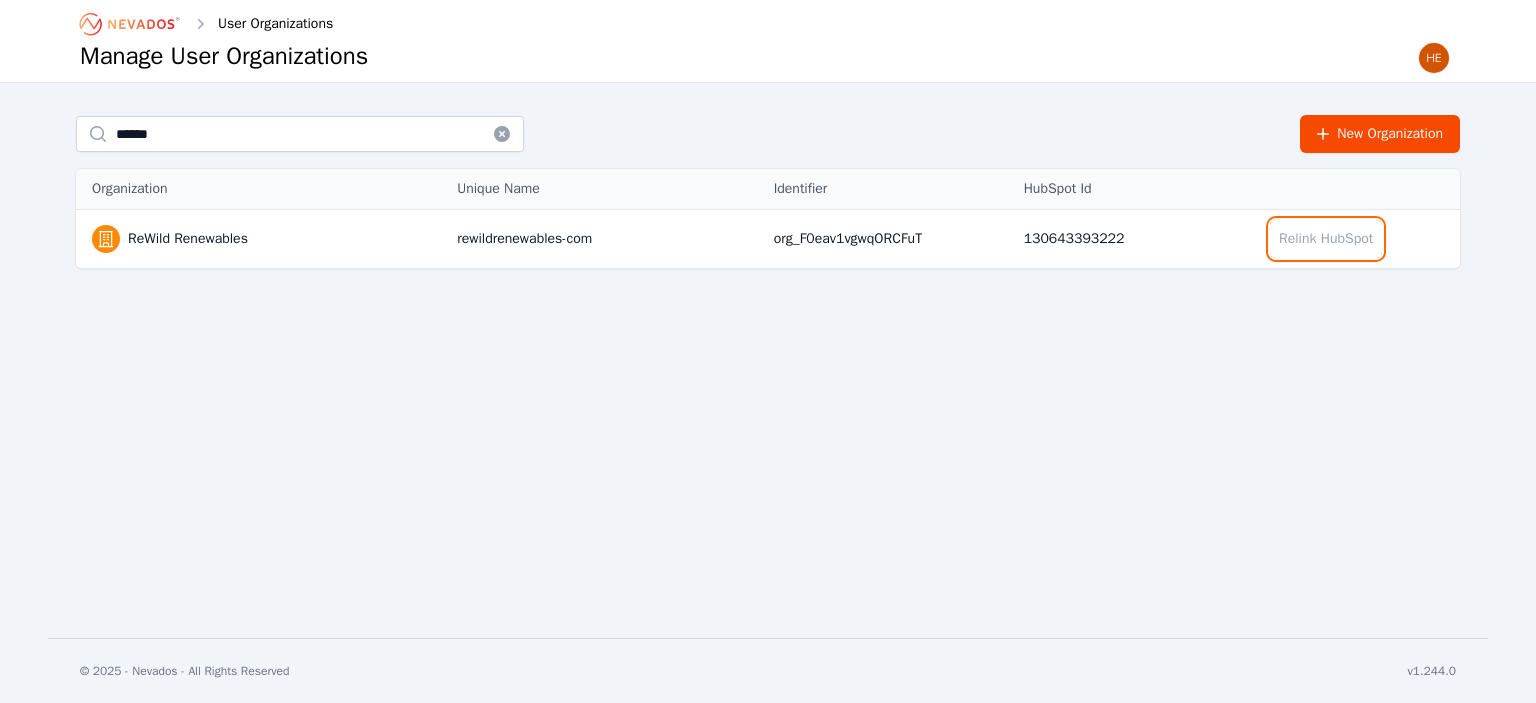 click on "Relink HubSpot" at bounding box center (1326, 239) 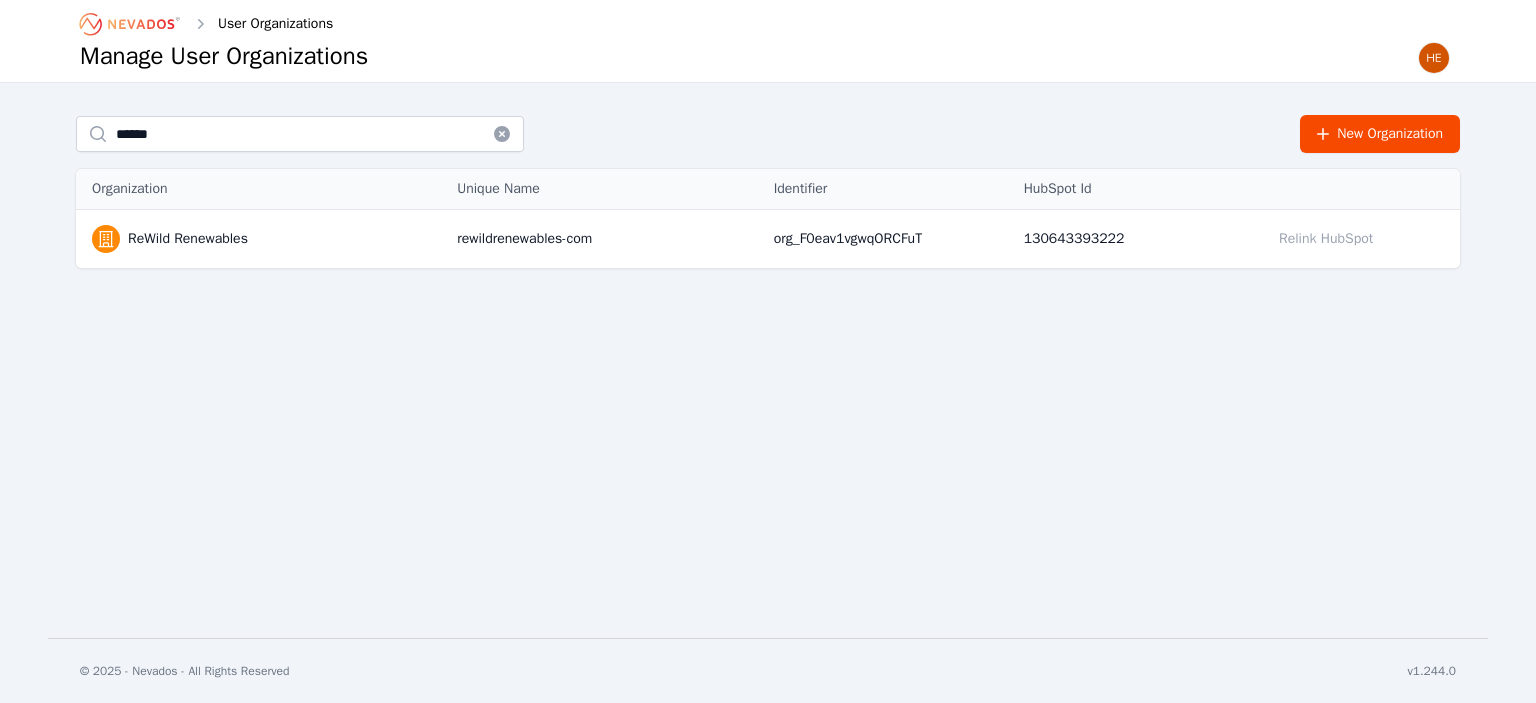 click on "ReWild Renewables" at bounding box center (188, 239) 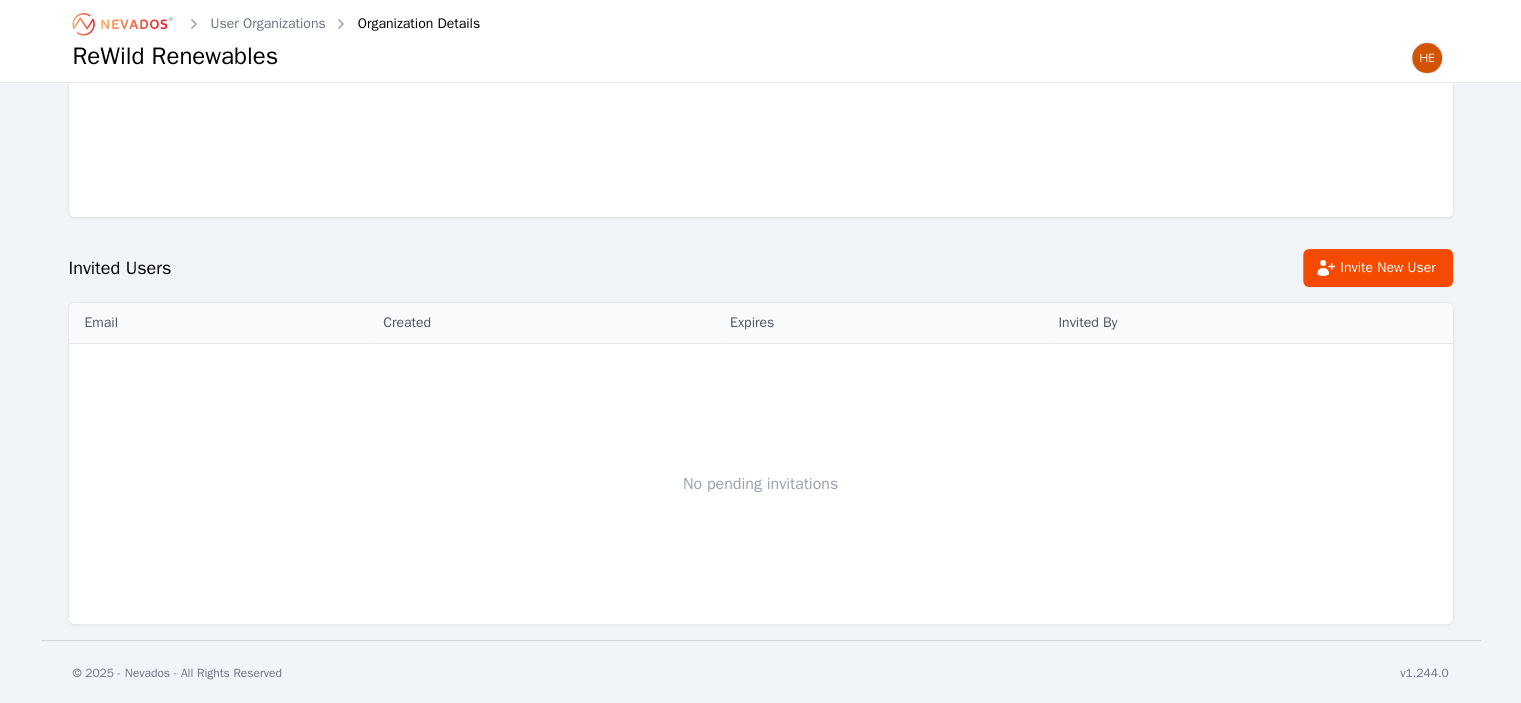 scroll, scrollTop: 0, scrollLeft: 0, axis: both 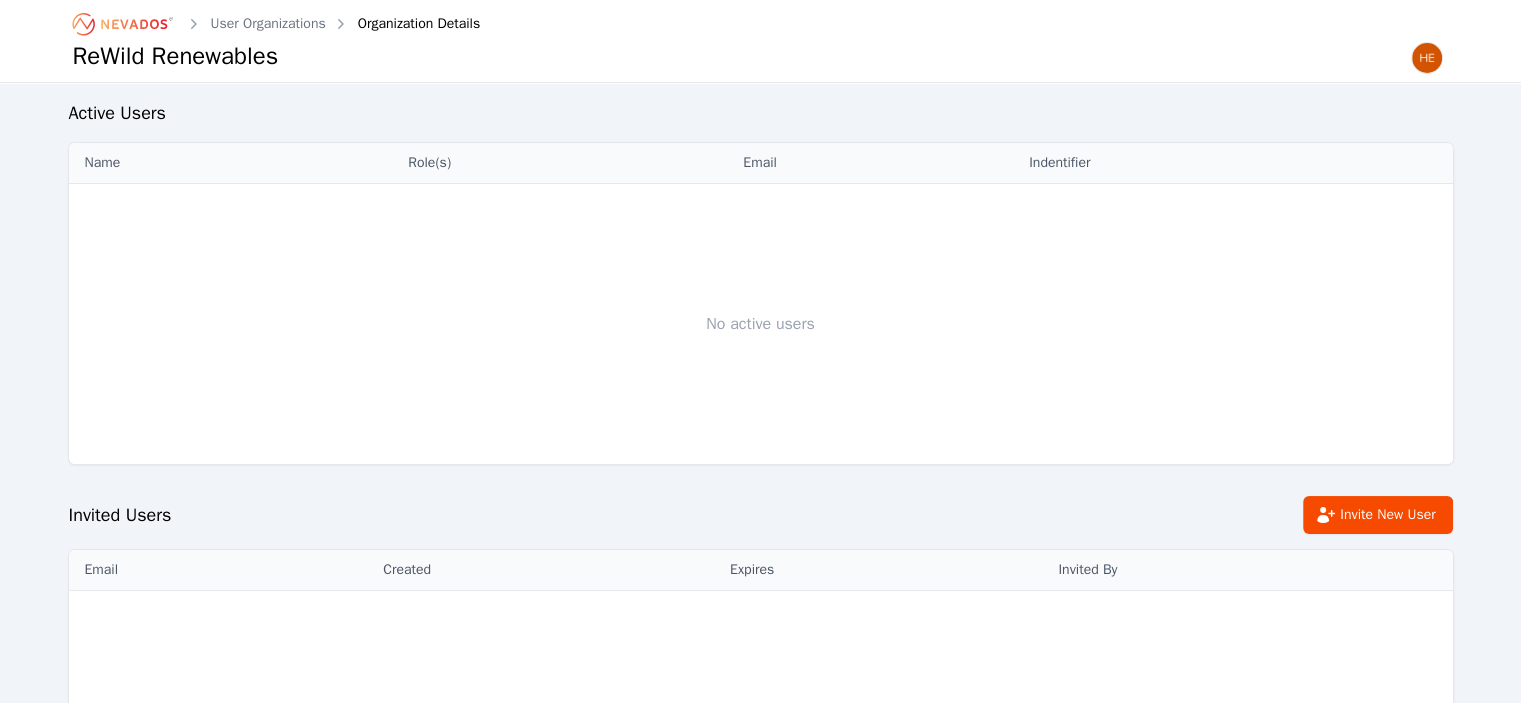 click 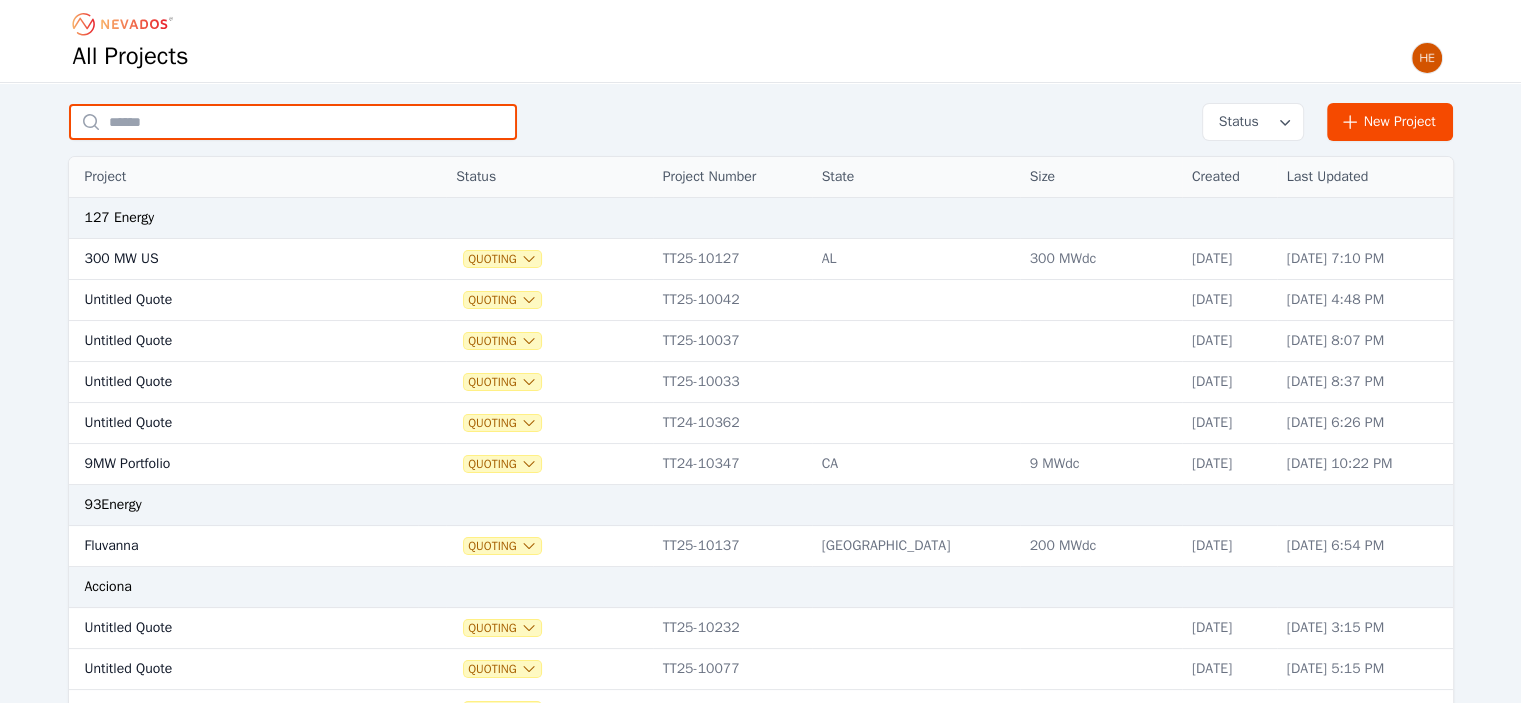 click at bounding box center (293, 122) 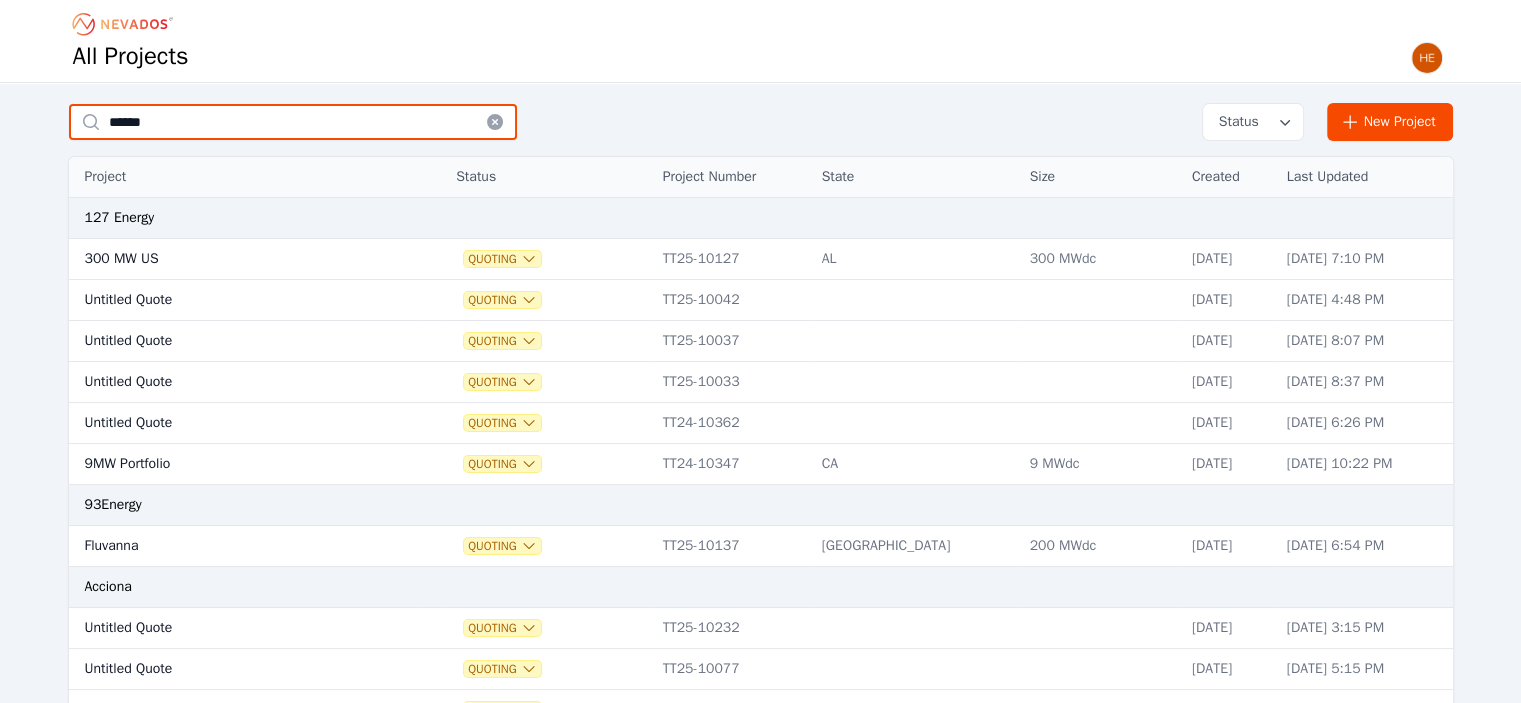 type on "******" 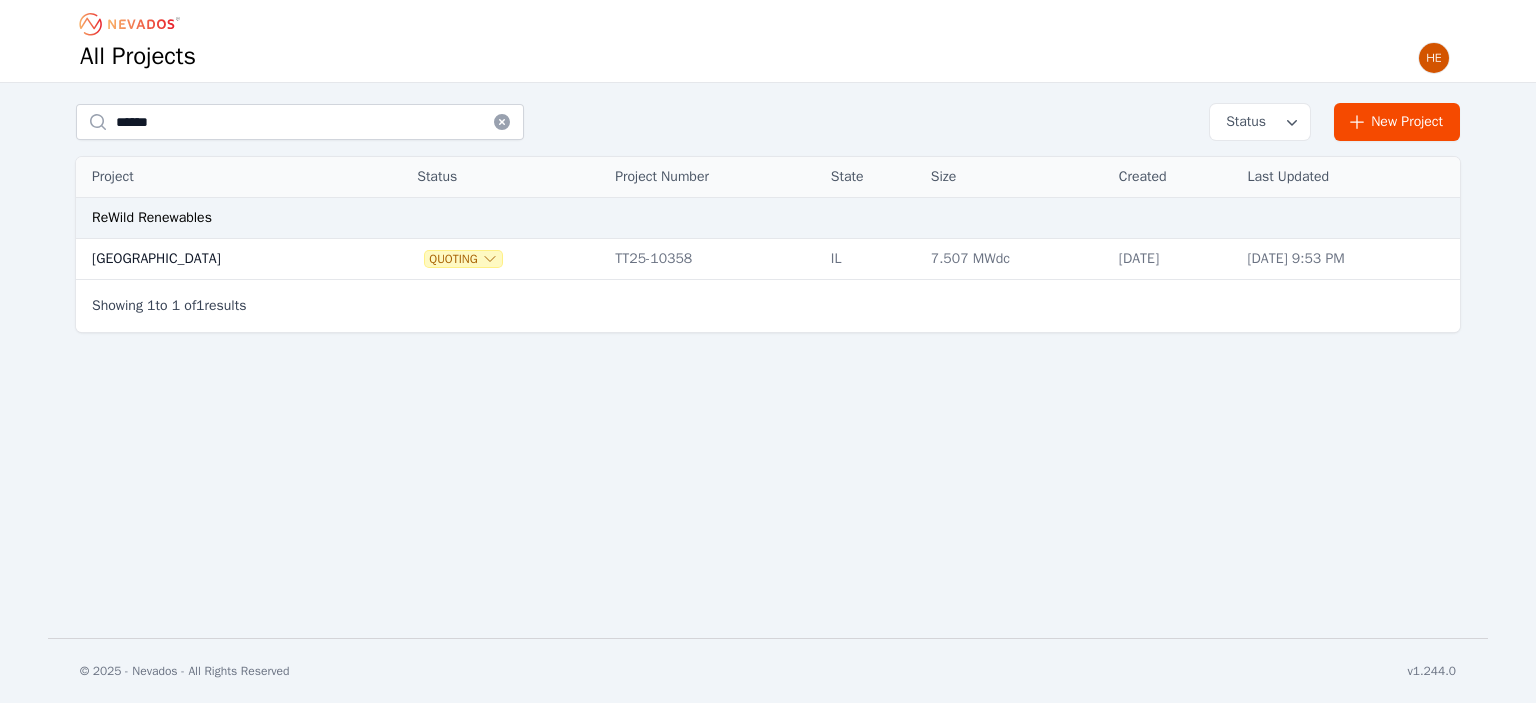 click on "[GEOGRAPHIC_DATA]" at bounding box center [222, 259] 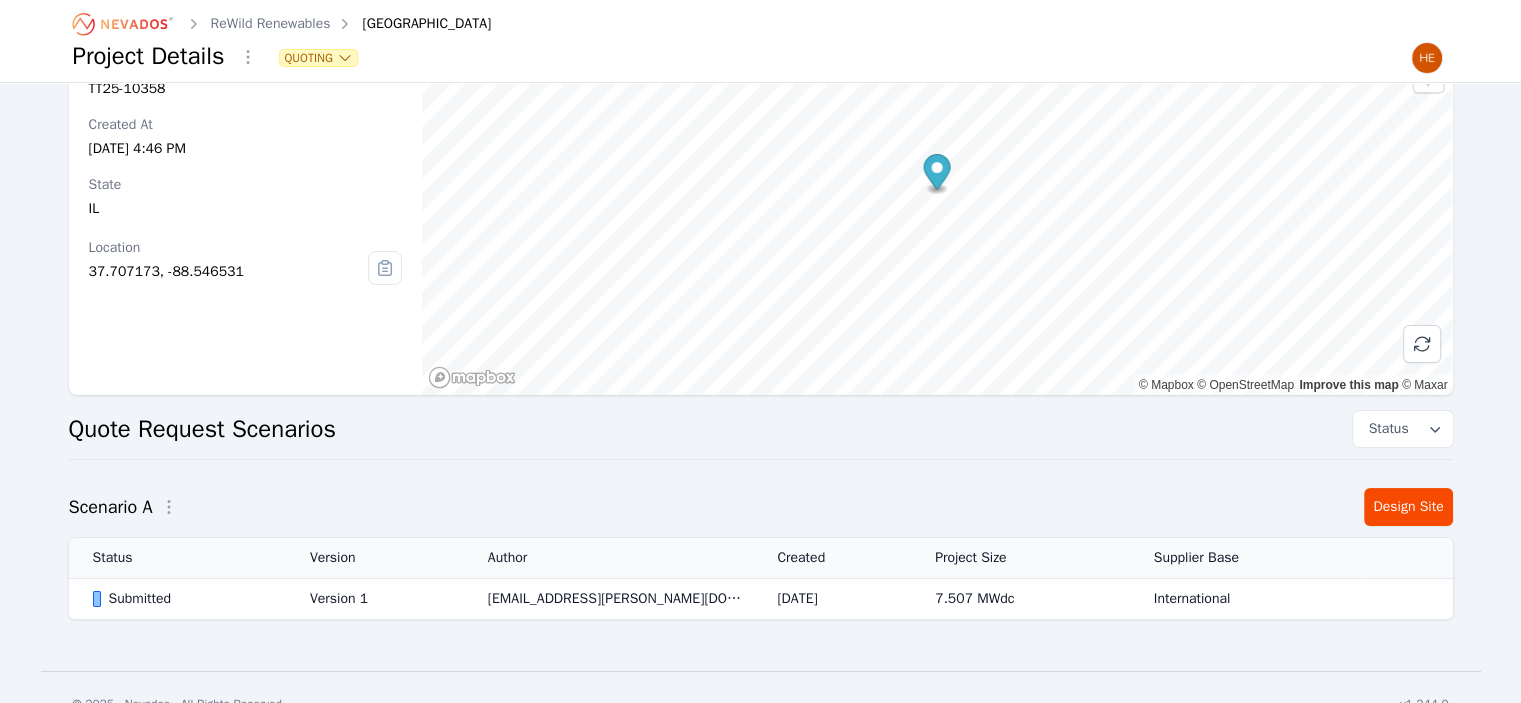 scroll, scrollTop: 139, scrollLeft: 0, axis: vertical 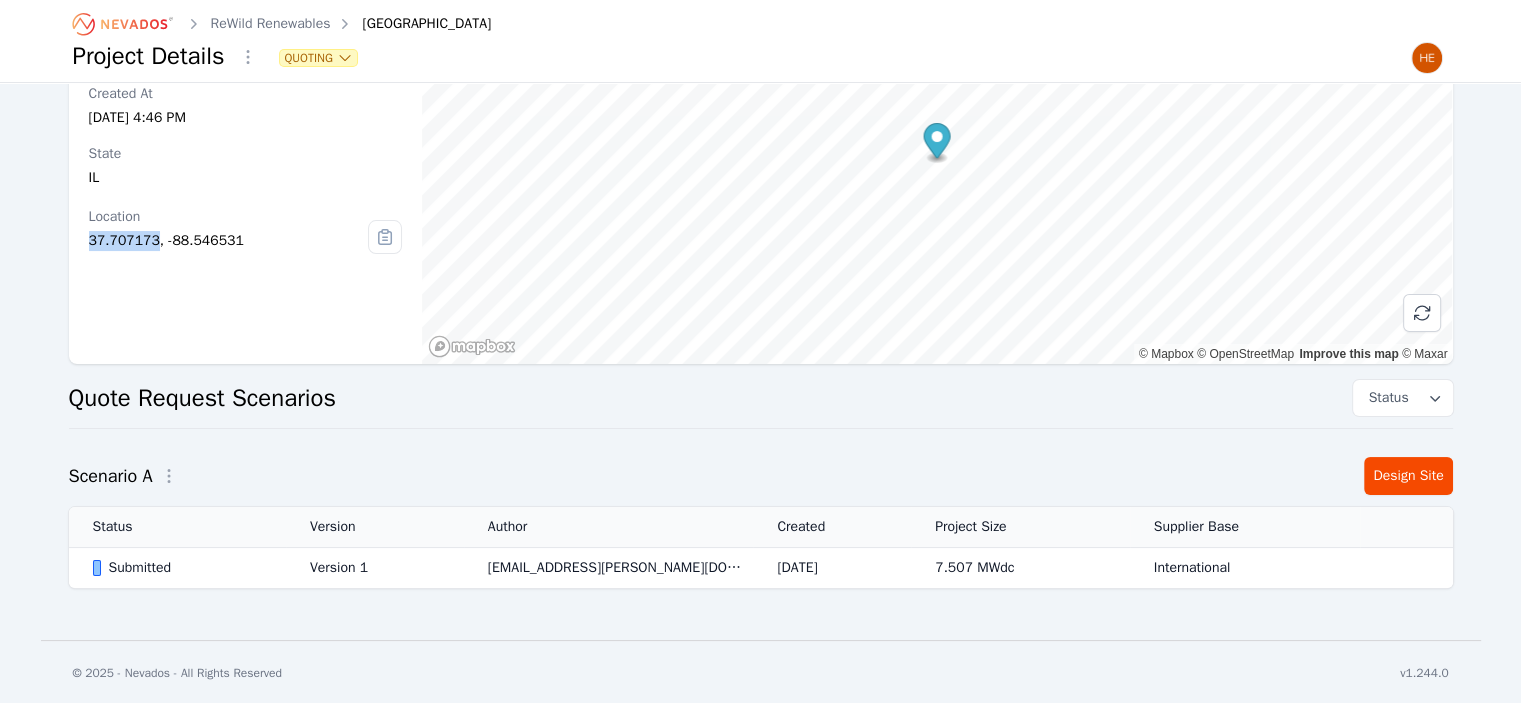 drag, startPoint x: 151, startPoint y: 241, endPoint x: 84, endPoint y: 236, distance: 67.18631 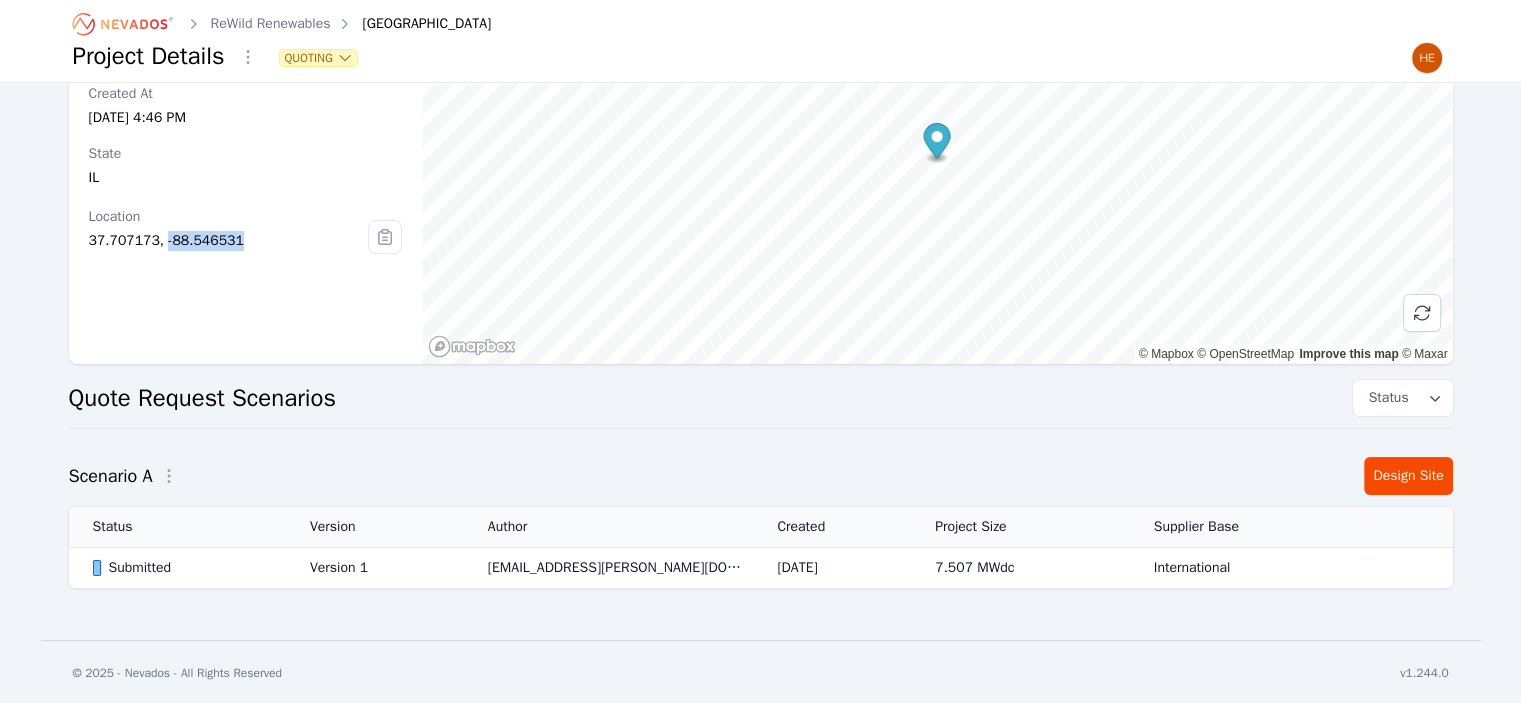 drag, startPoint x: 232, startPoint y: 232, endPoint x: 160, endPoint y: 235, distance: 72.06247 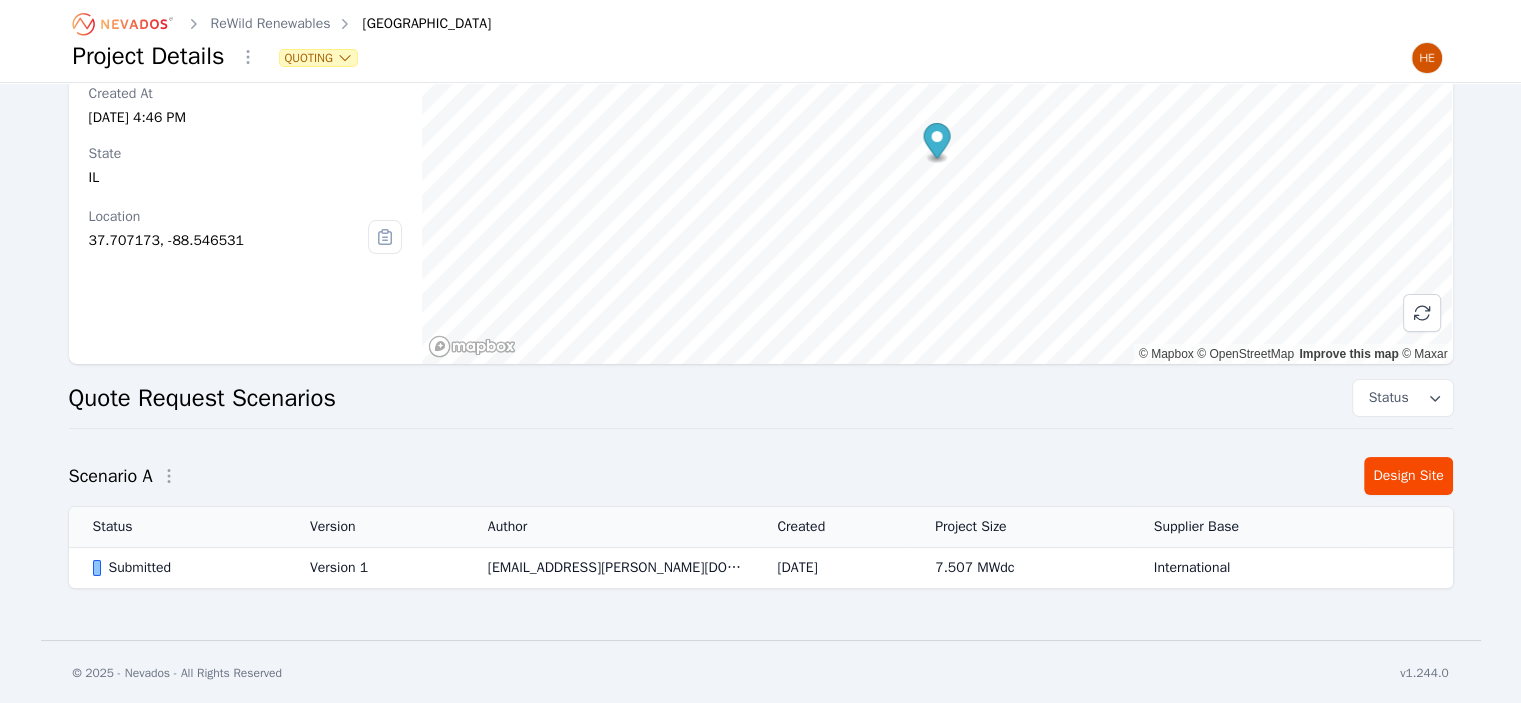 click on "Submitted" at bounding box center [184, 568] 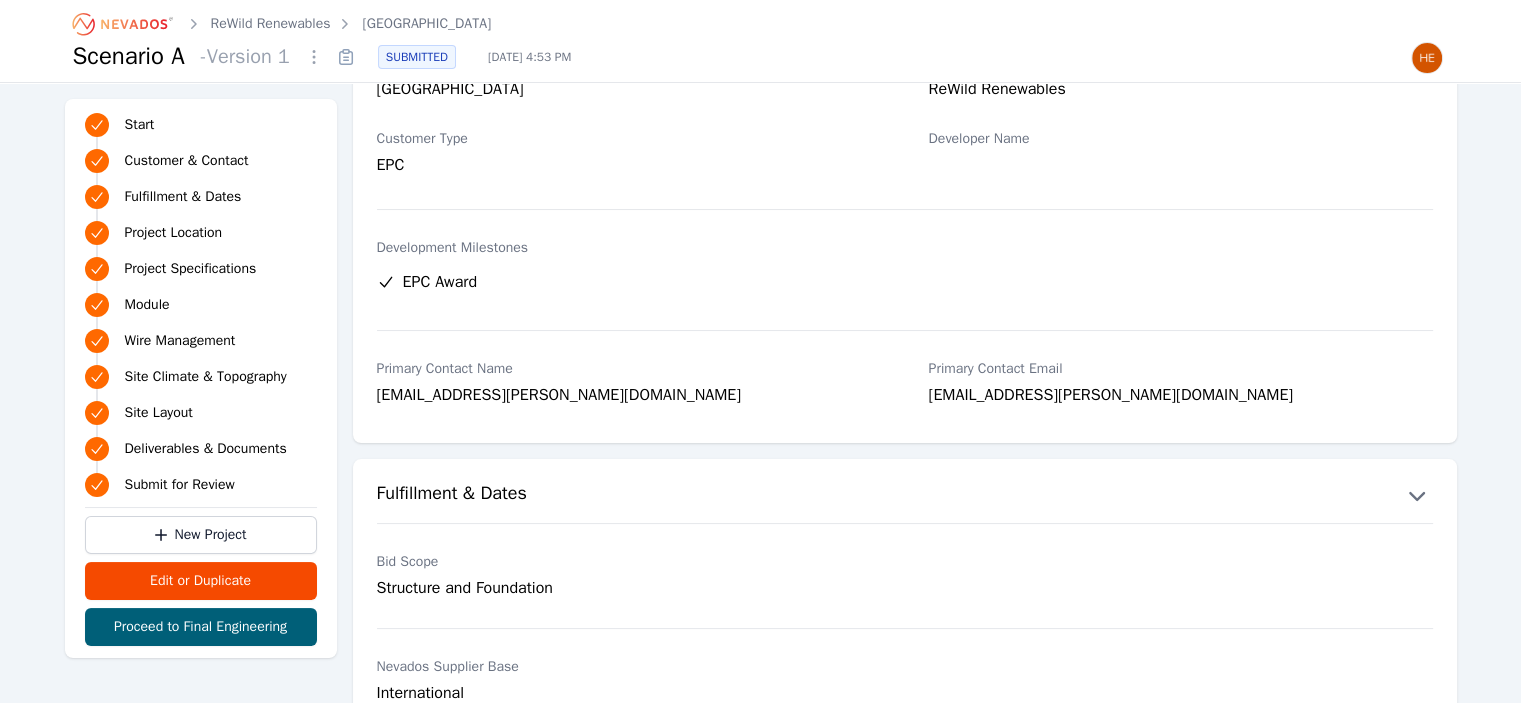 scroll, scrollTop: 0, scrollLeft: 0, axis: both 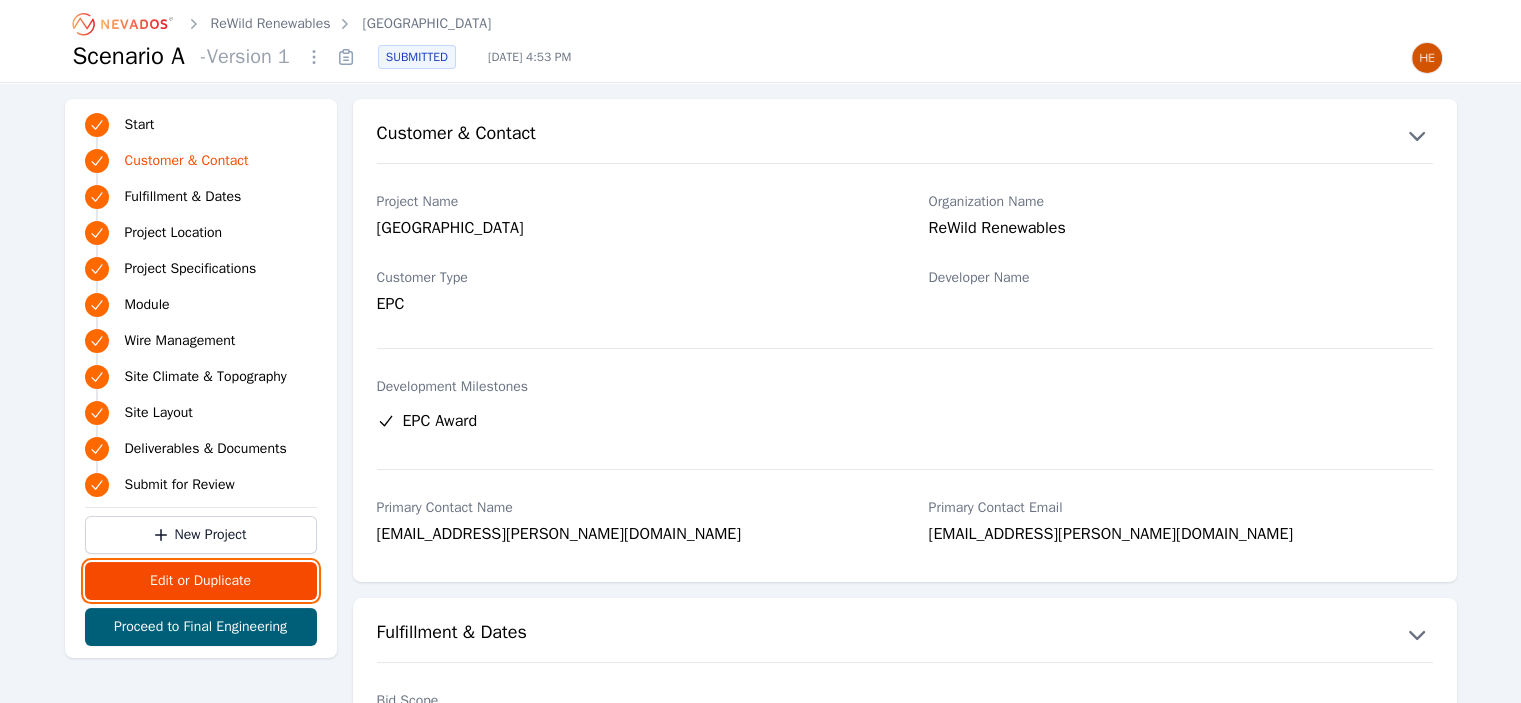 click on "Edit or Duplicate" at bounding box center (201, 581) 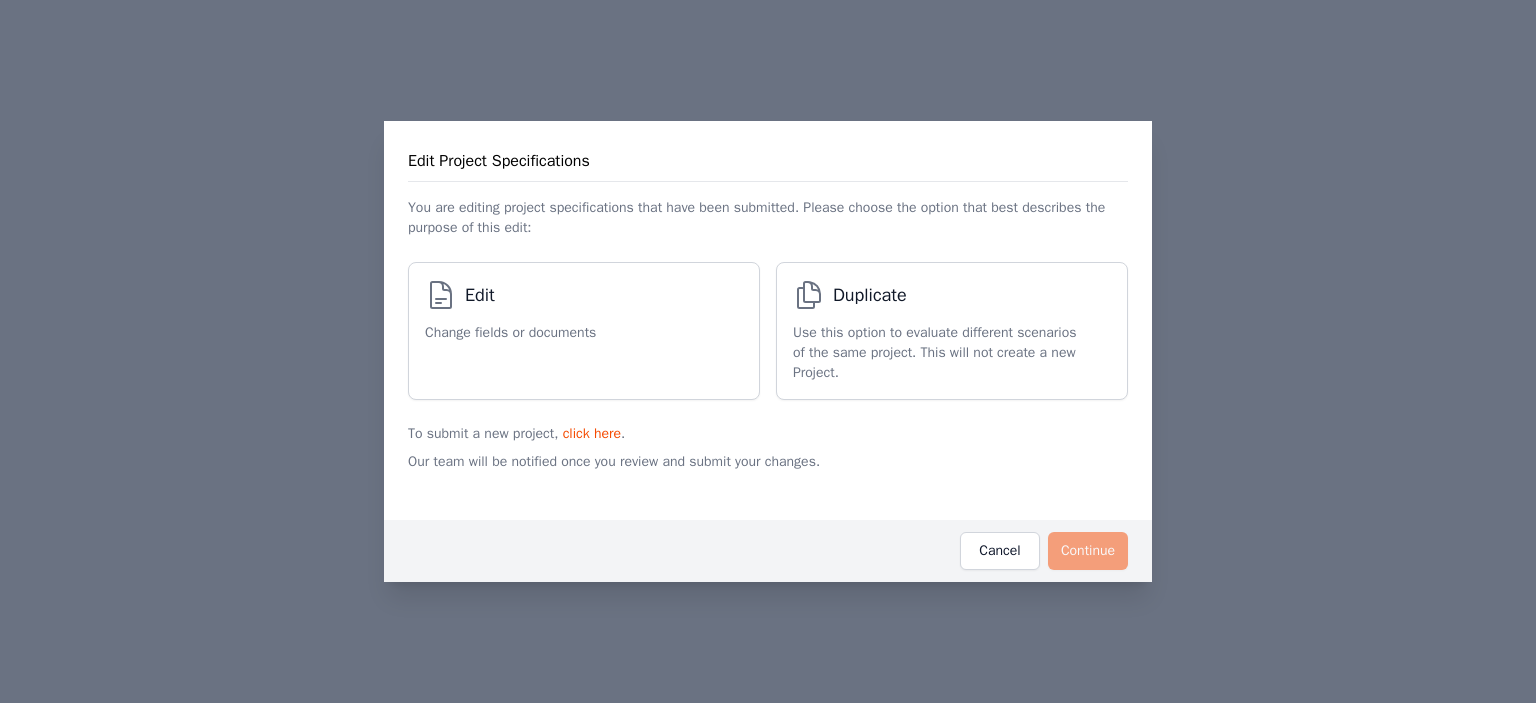 click on "Change fields or documents" at bounding box center [510, 333] 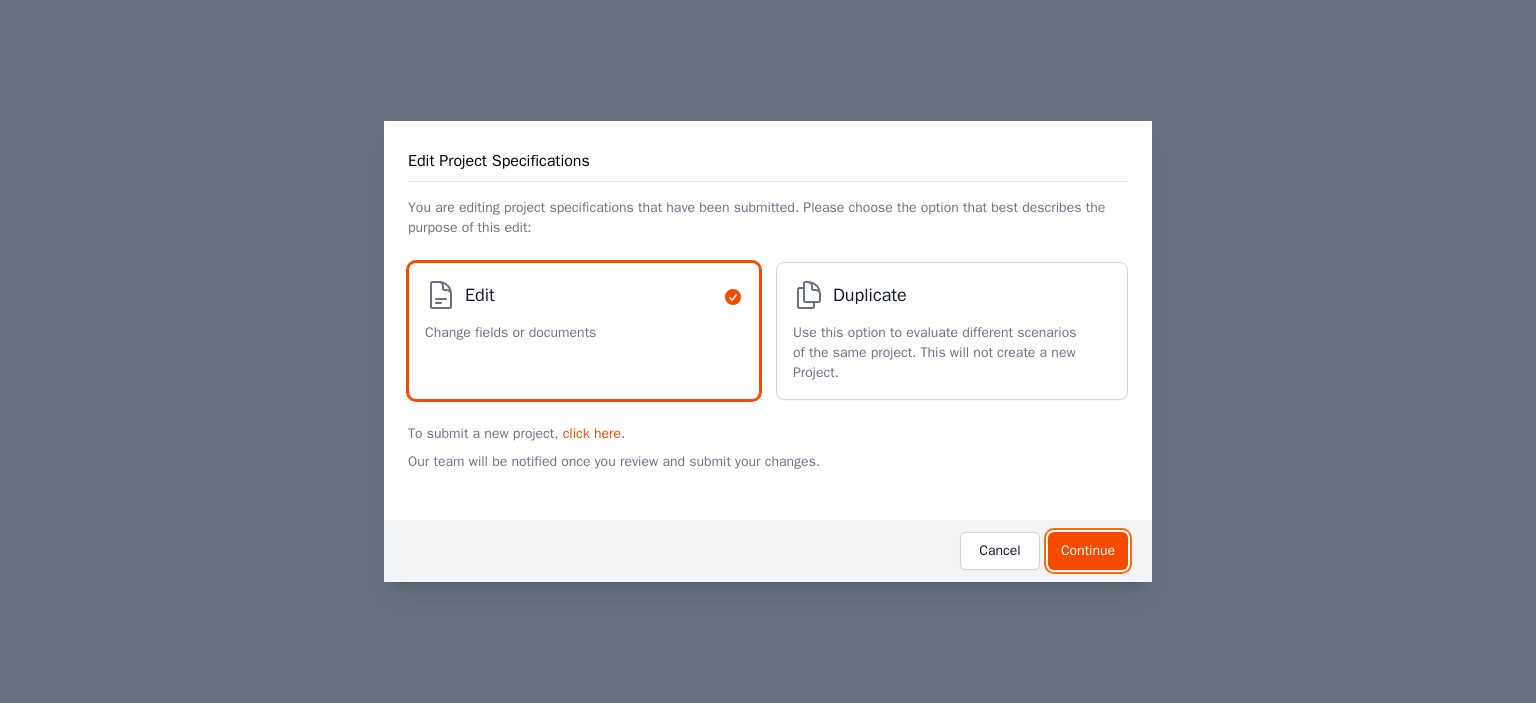 click on "Continue" at bounding box center [1088, 551] 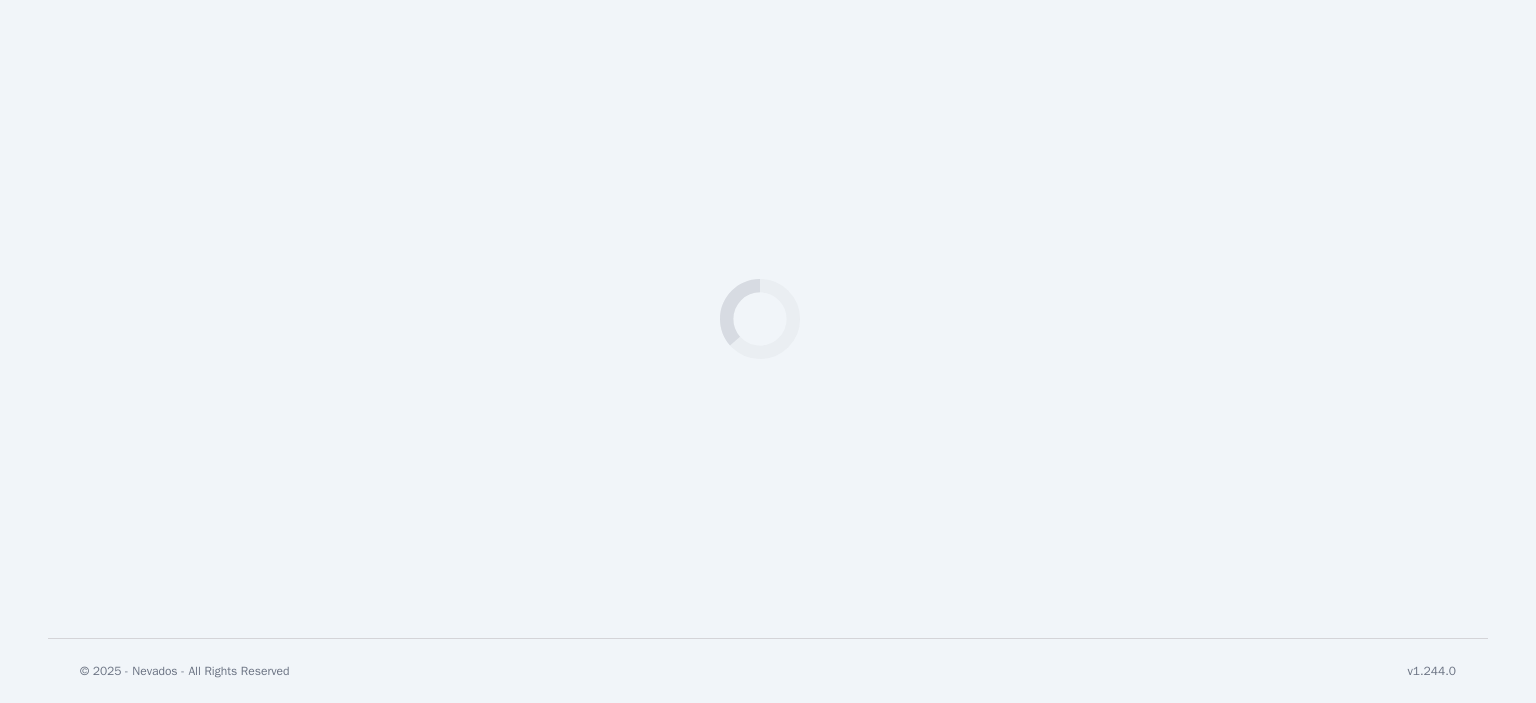 select on "***" 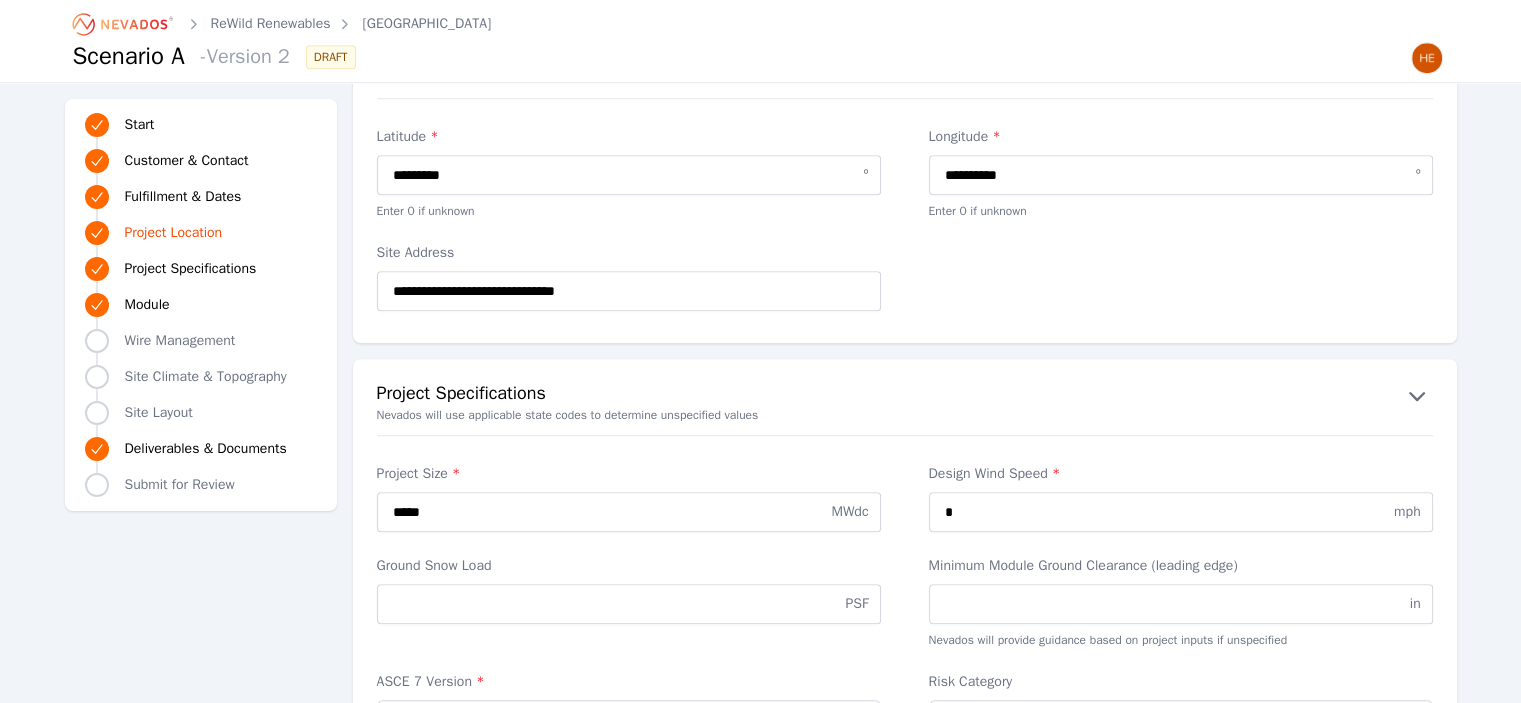 scroll, scrollTop: 1700, scrollLeft: 0, axis: vertical 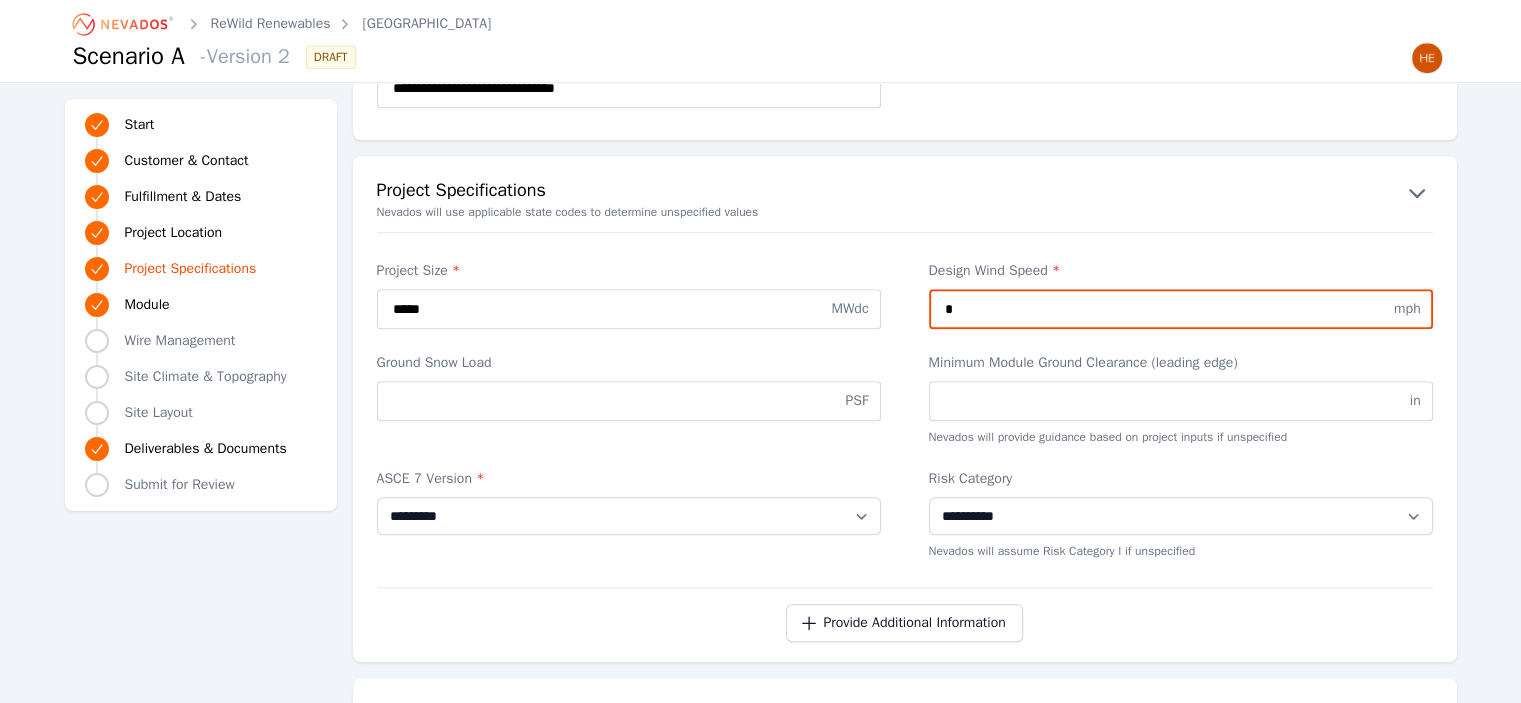 click on "*" at bounding box center (1181, 309) 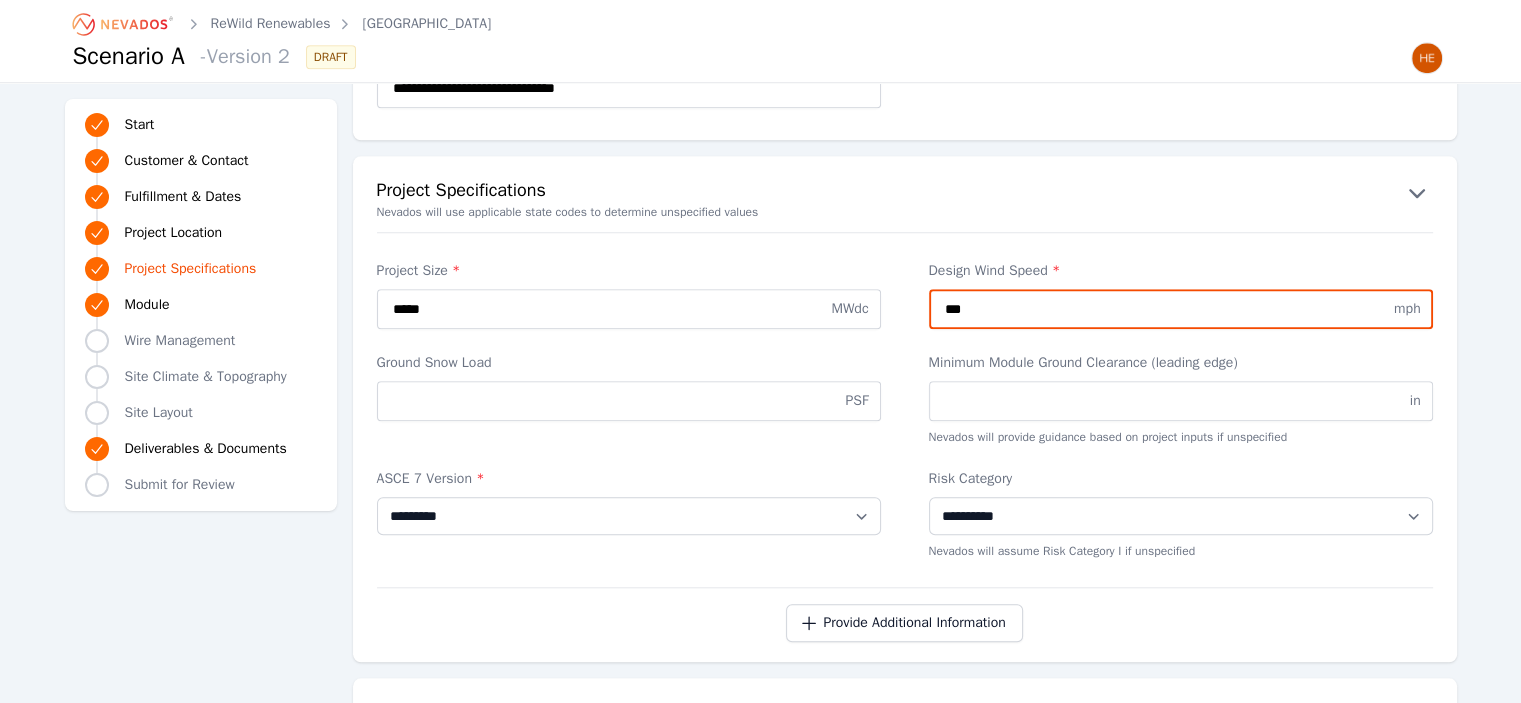 type on "***" 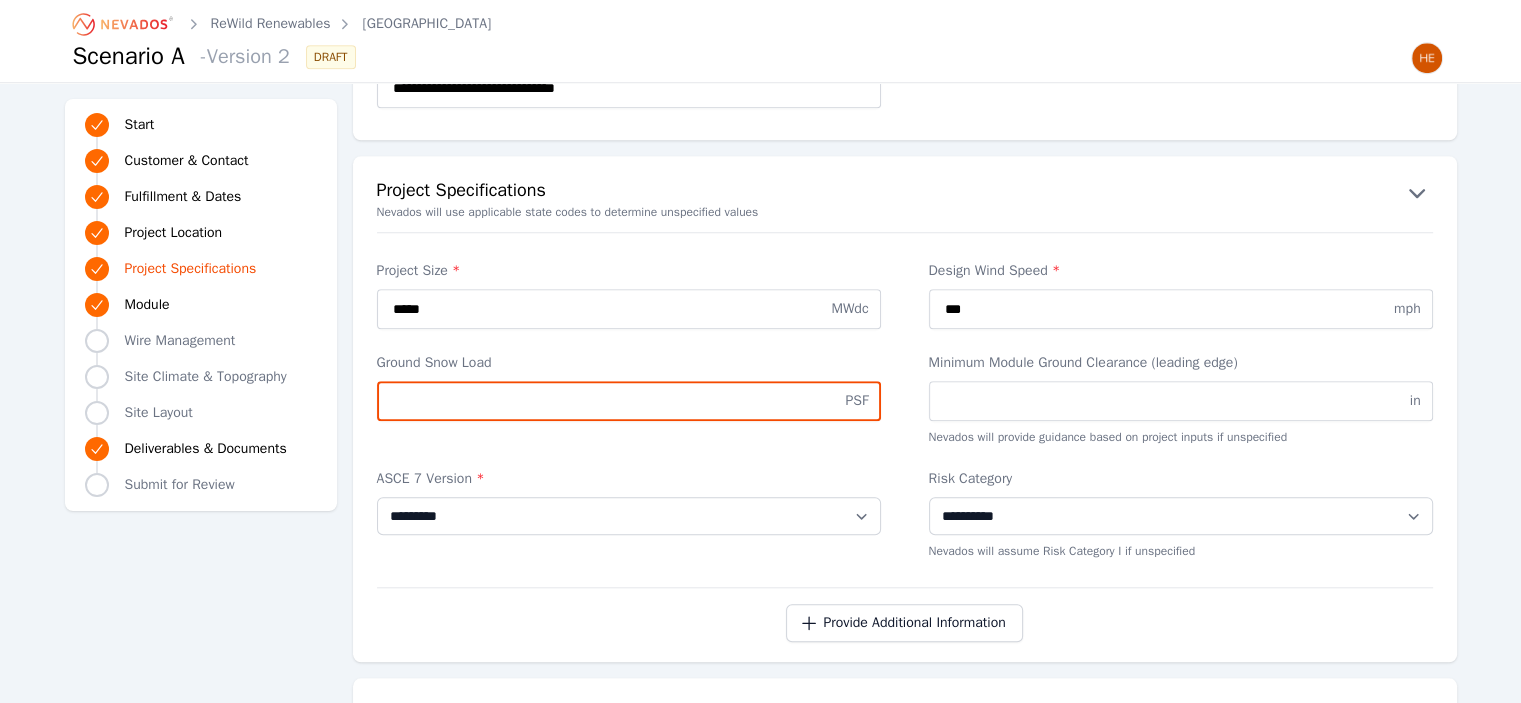 click on "Ground Snow Load" at bounding box center [629, 401] 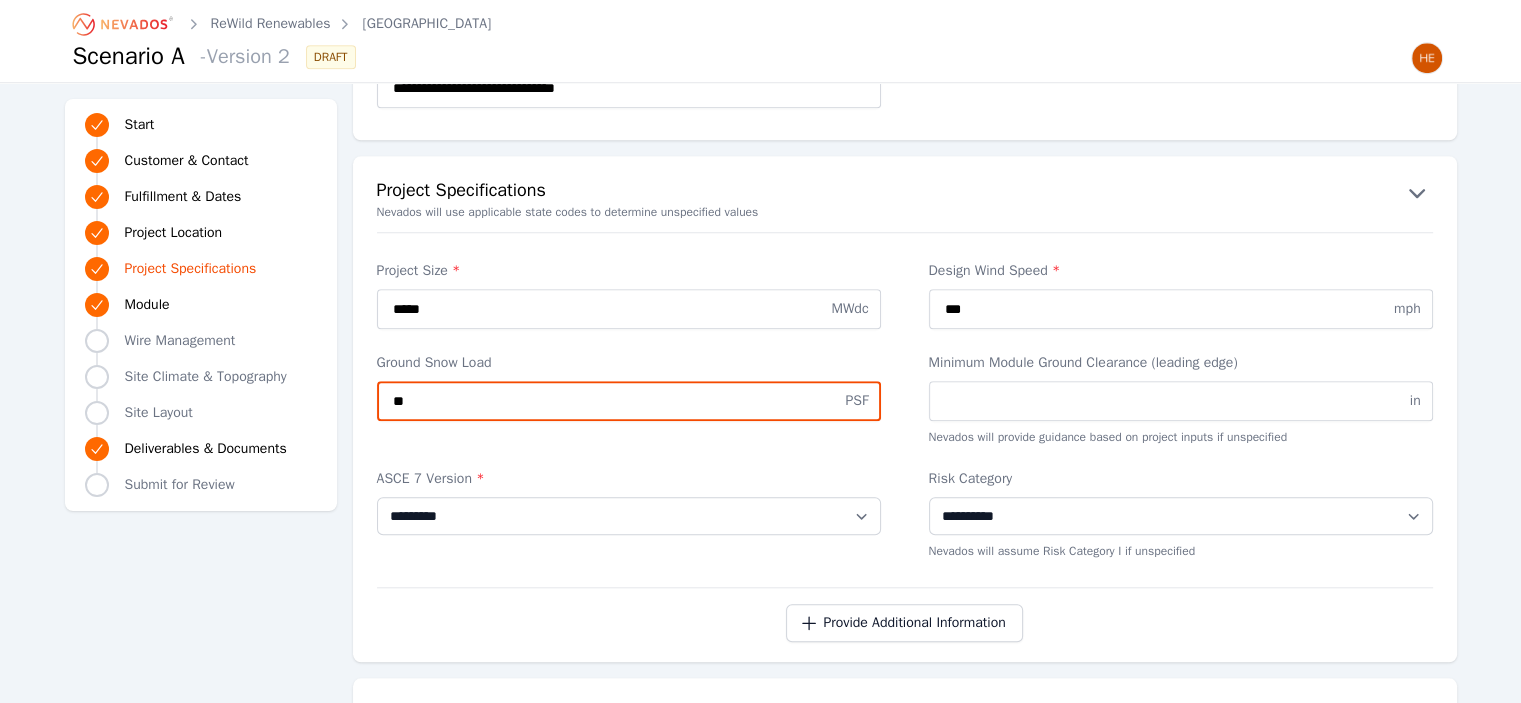 type on "**" 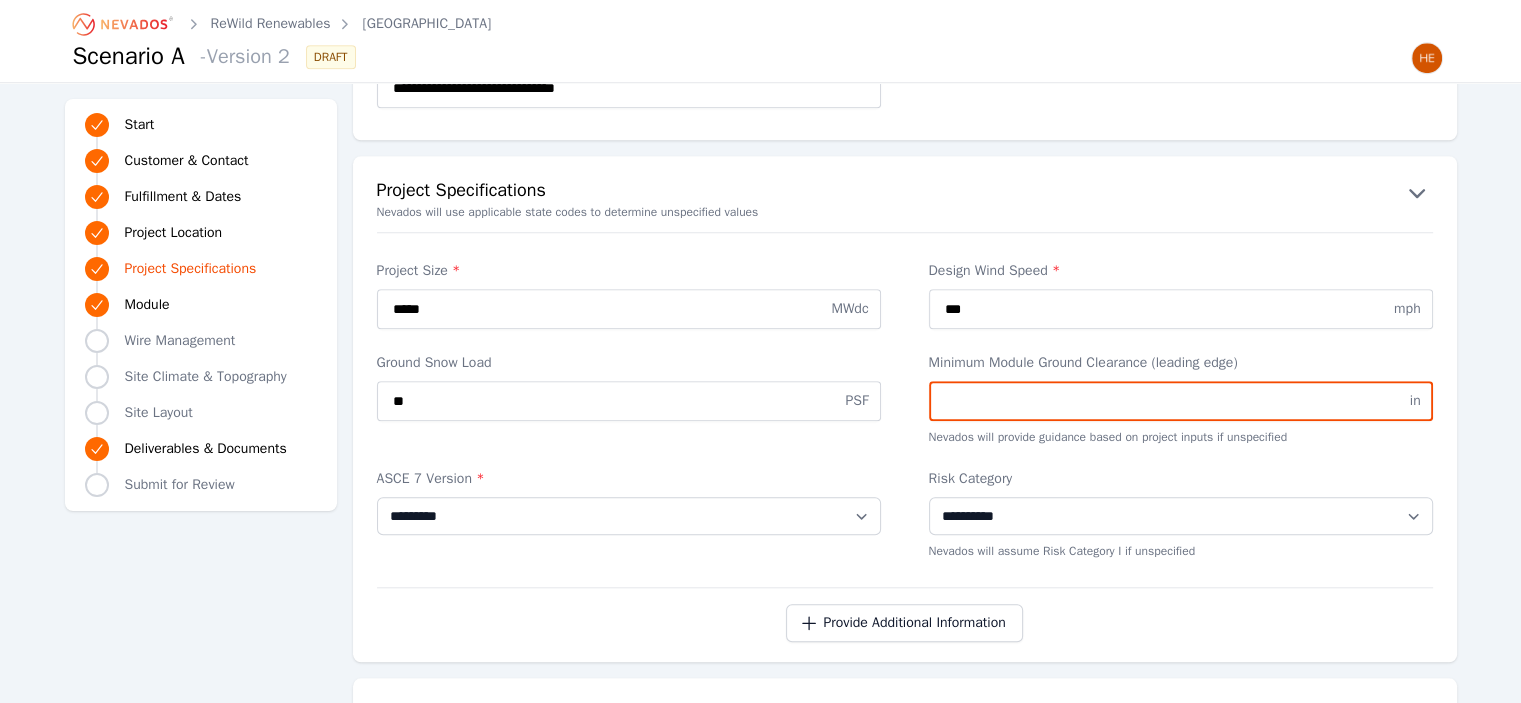 click on "Minimum Module Ground Clearance (leading edge)" at bounding box center [1181, 401] 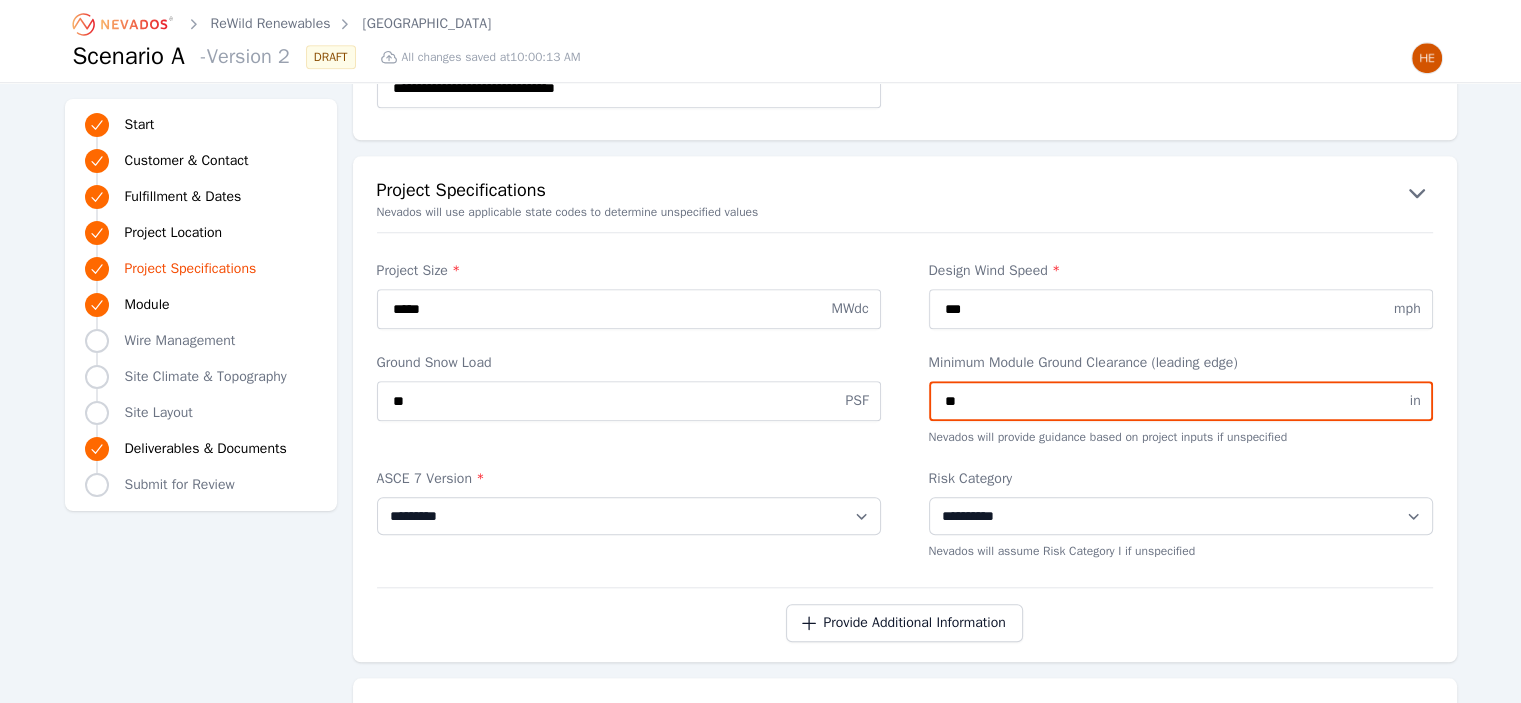 type on "**" 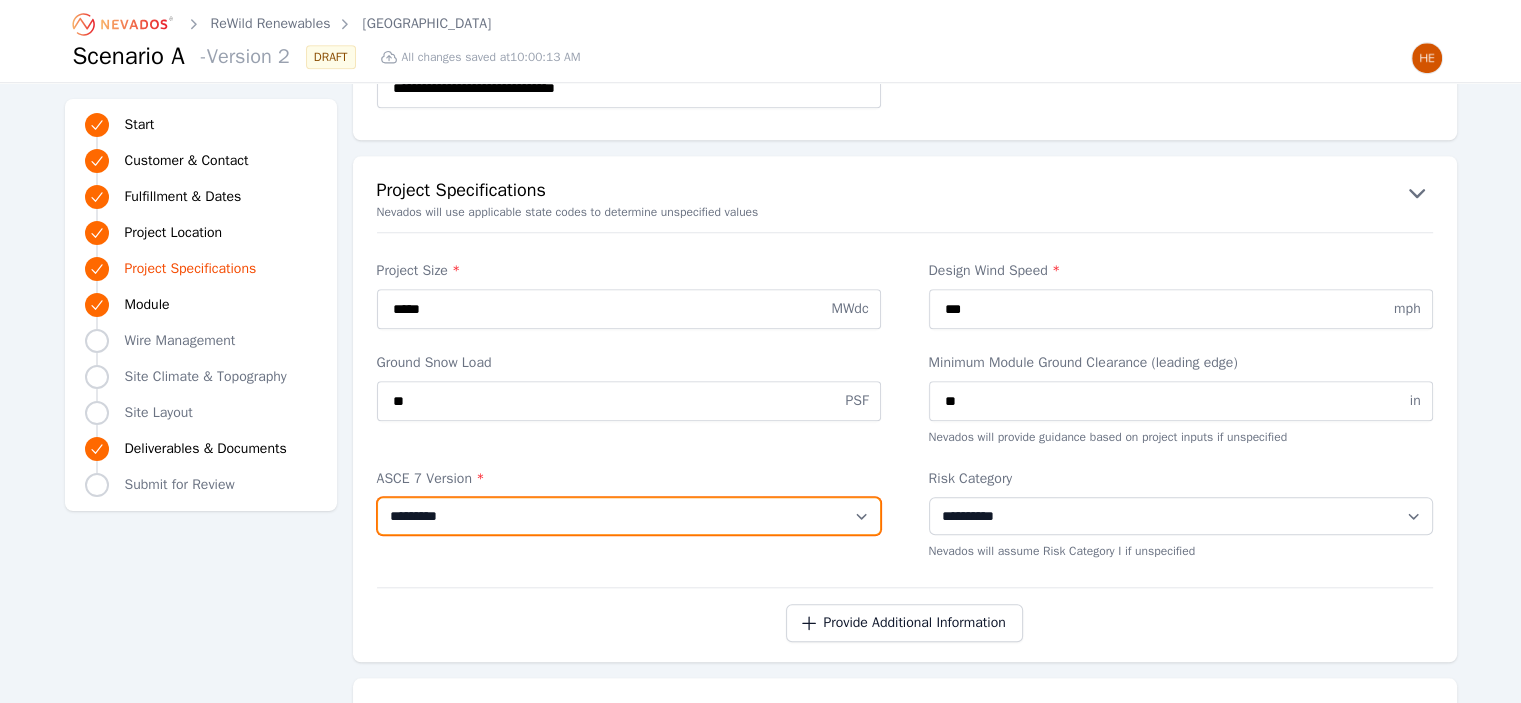 click on "**********" at bounding box center (629, 516) 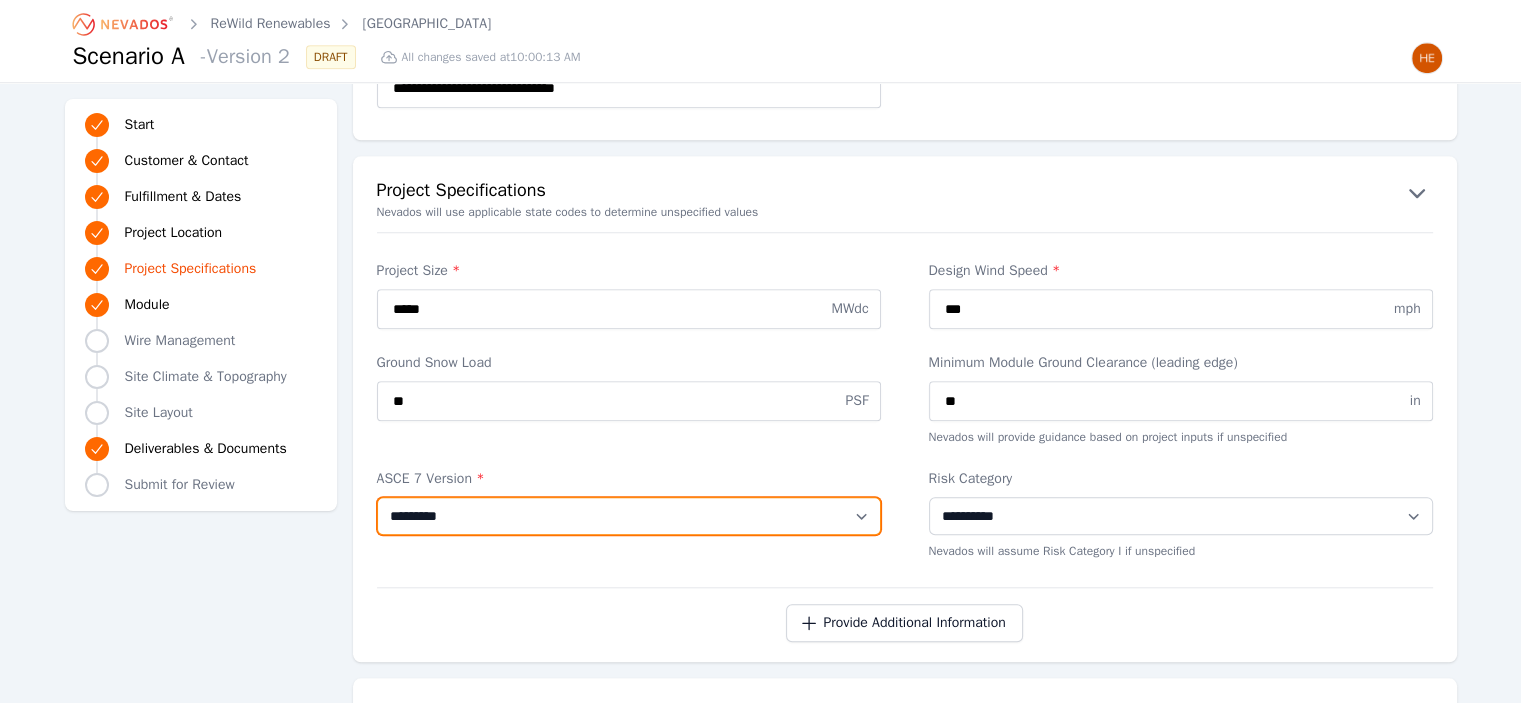 select on "*********" 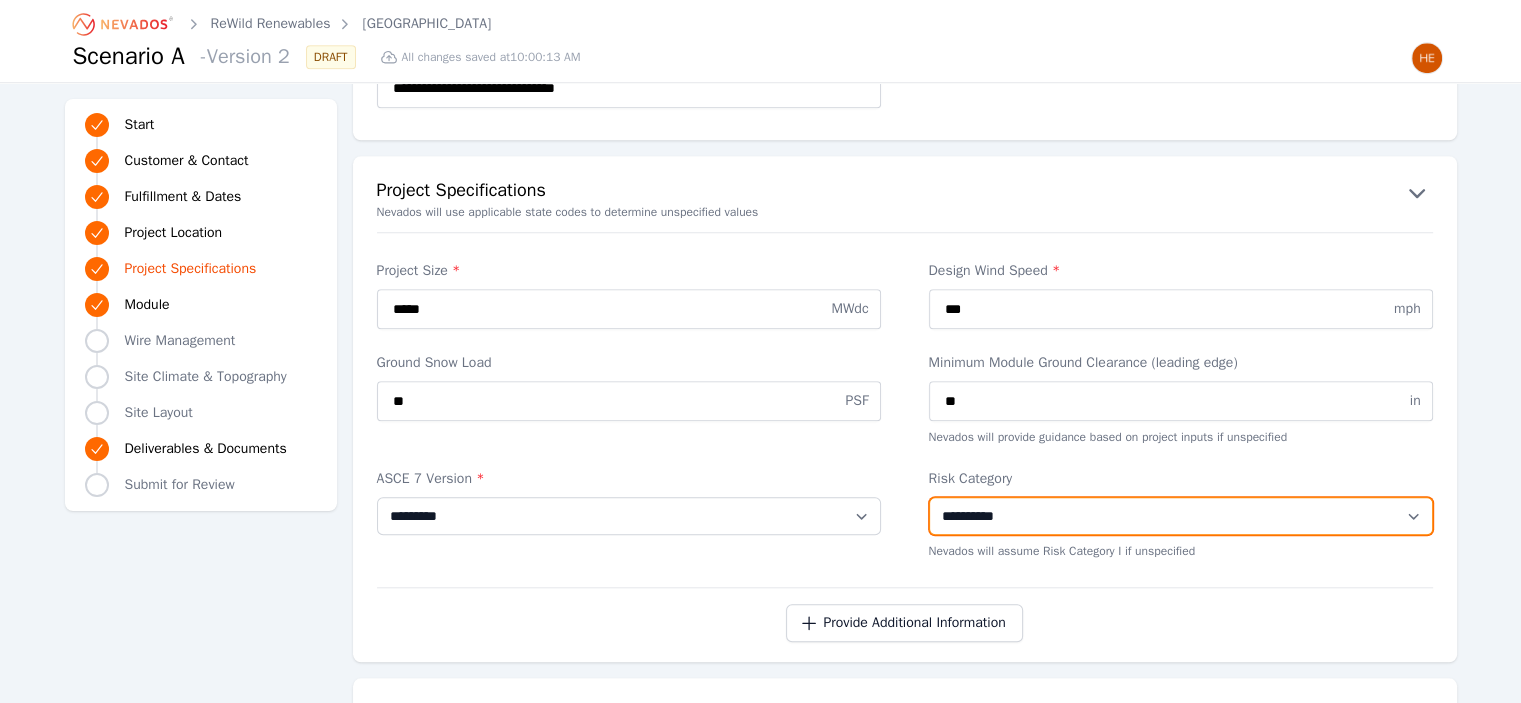 drag, startPoint x: 1136, startPoint y: 511, endPoint x: 1124, endPoint y: 511, distance: 12 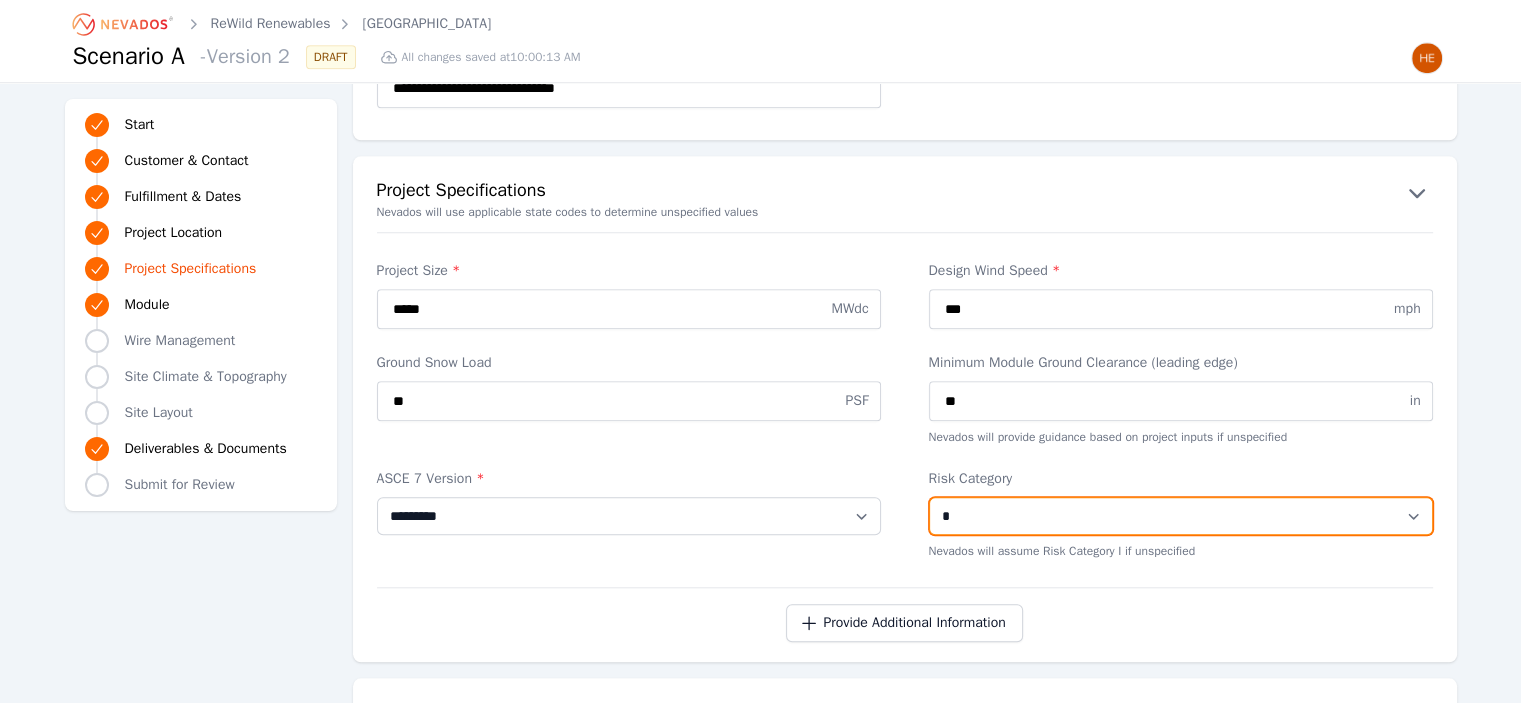click on "**********" at bounding box center [1181, 516] 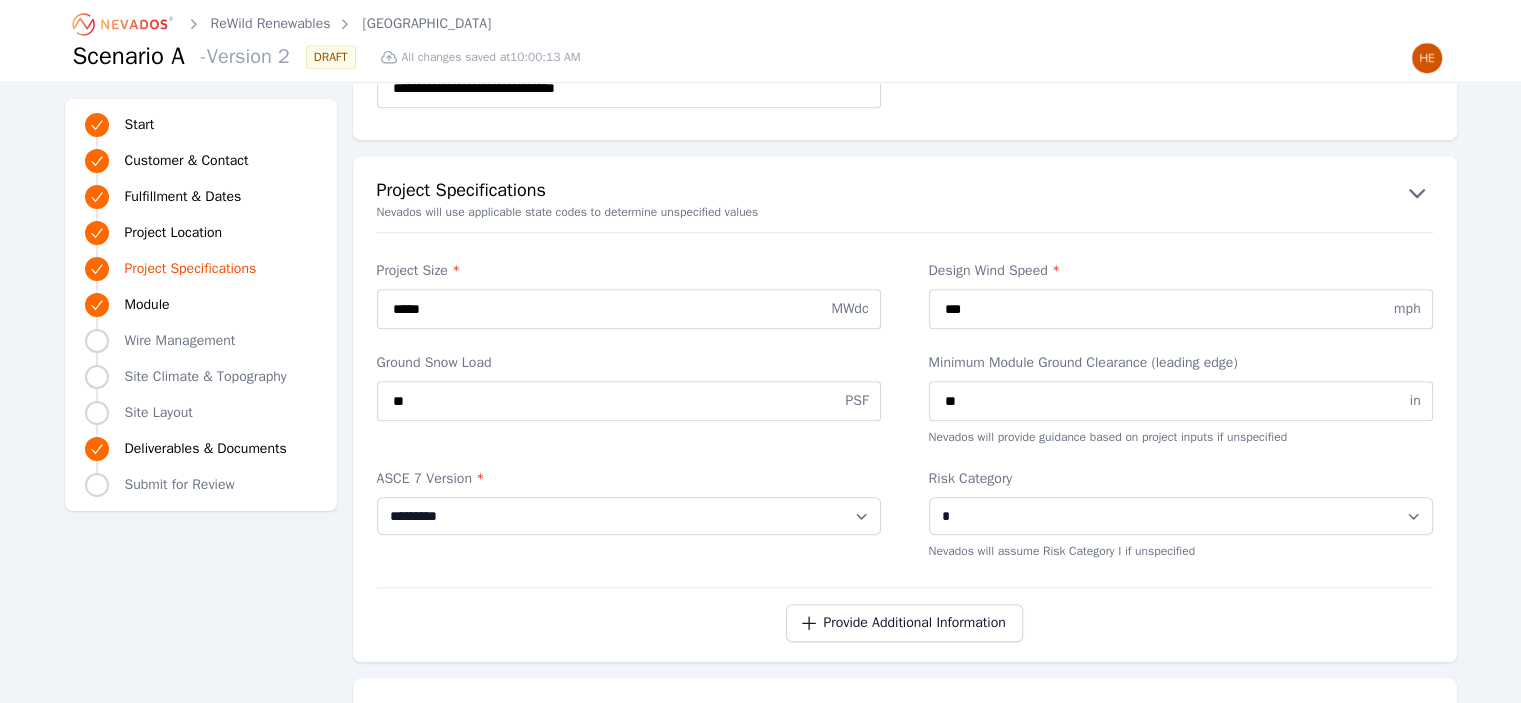 click on "**********" at bounding box center [905, 437] 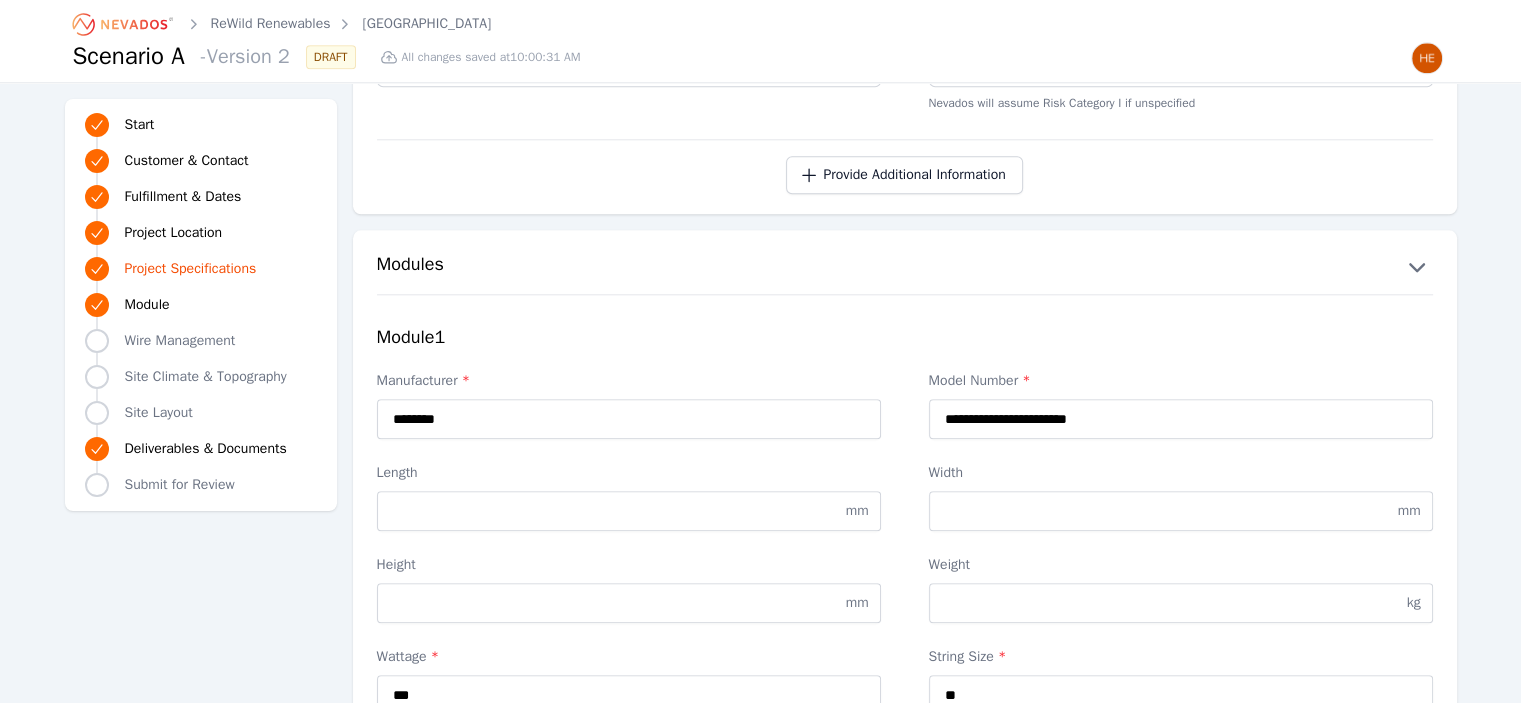 scroll, scrollTop: 2300, scrollLeft: 0, axis: vertical 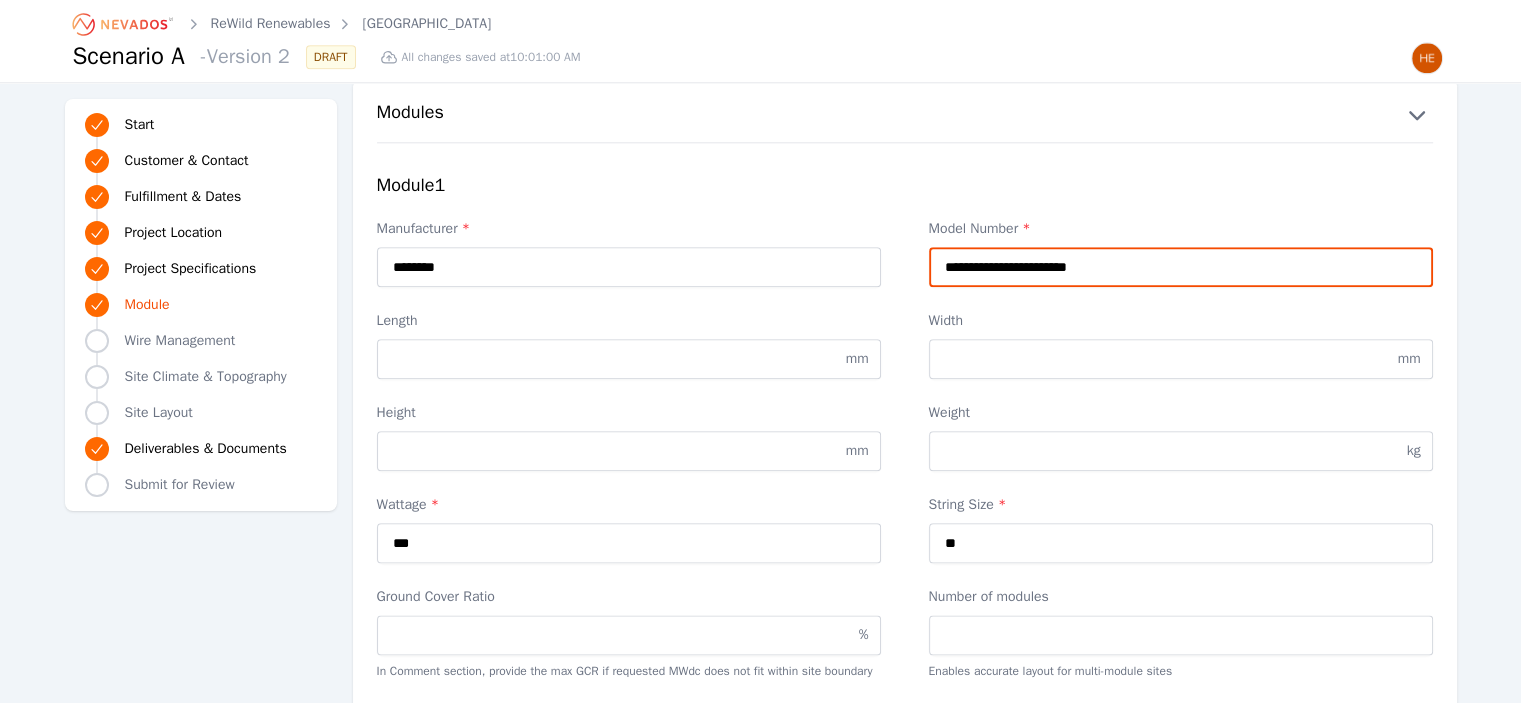 drag, startPoint x: 1135, startPoint y: 266, endPoint x: 917, endPoint y: 264, distance: 218.00917 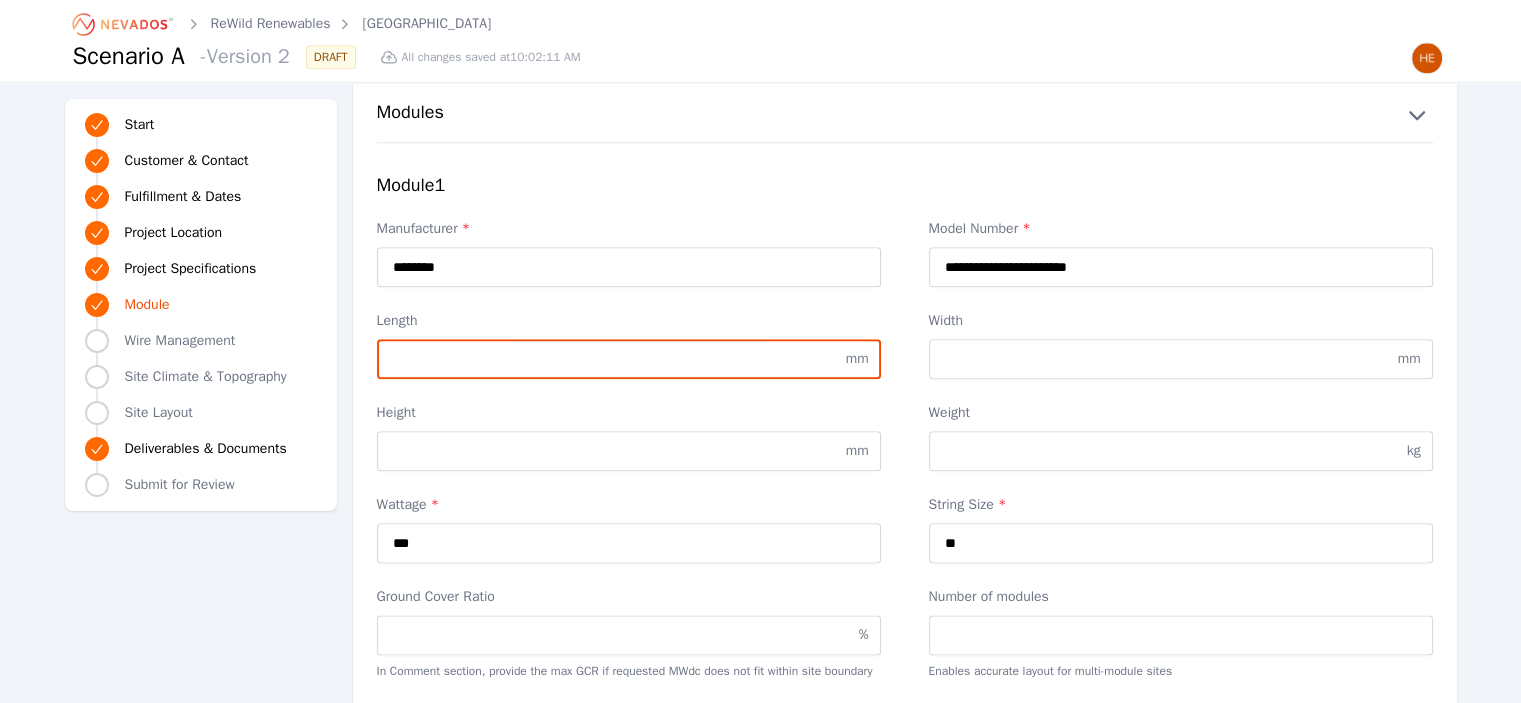 click on "Length" at bounding box center [629, 359] 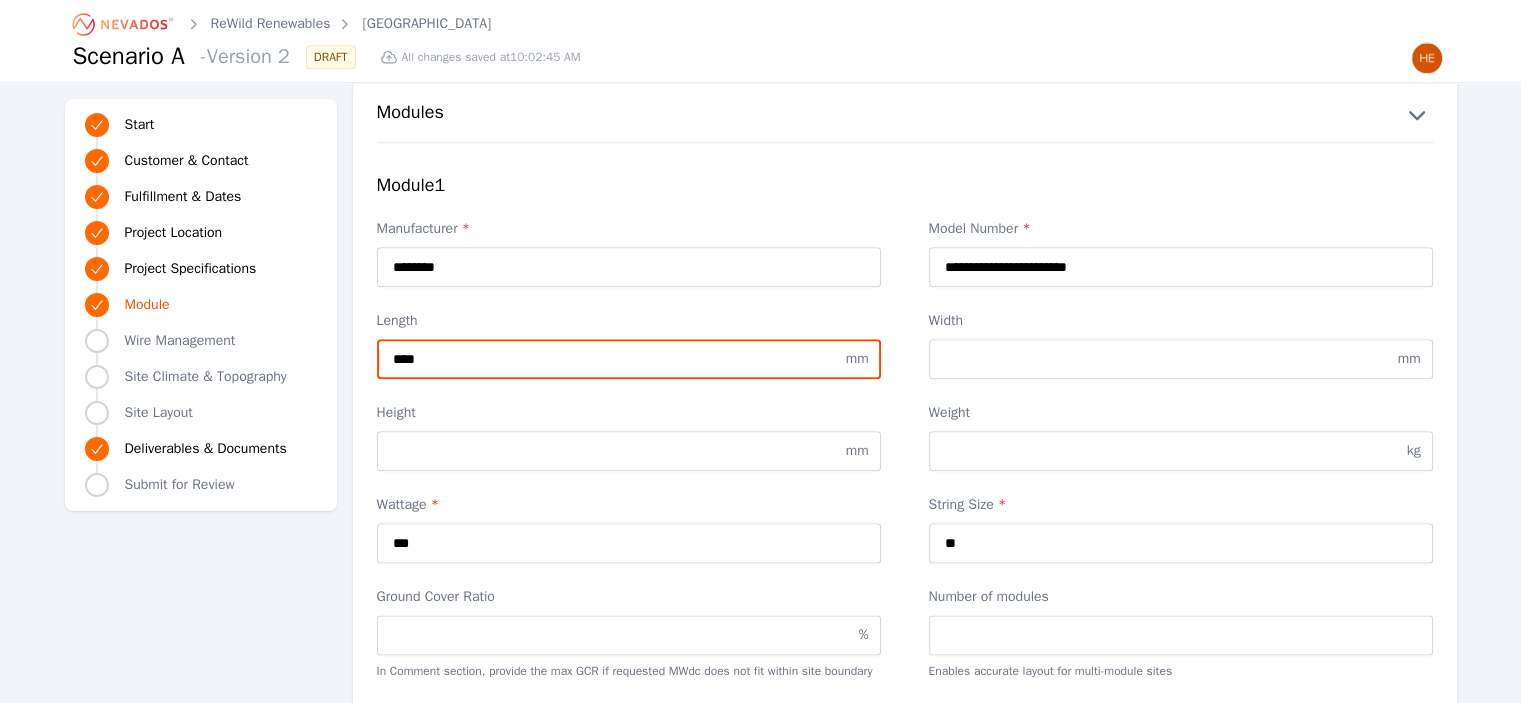 type on "****" 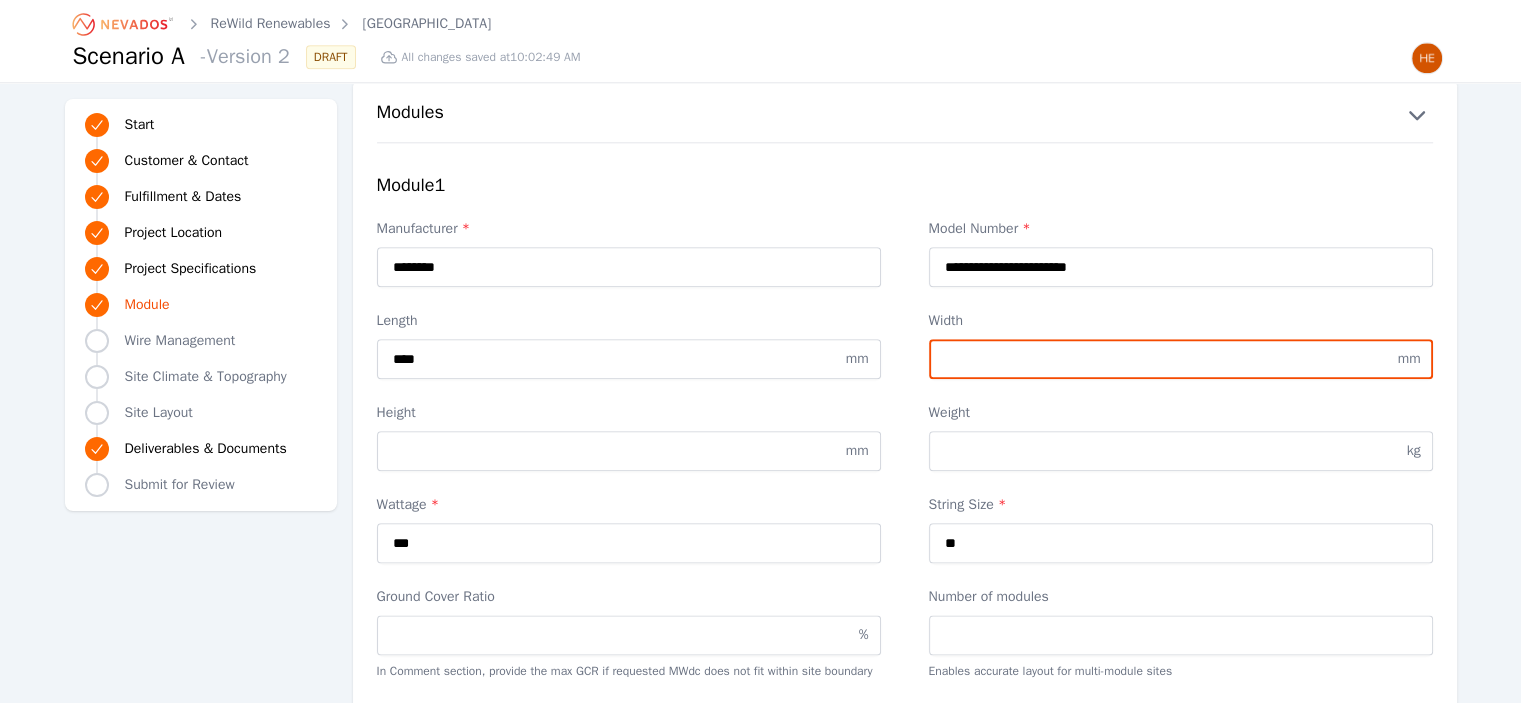 click on "Width" at bounding box center [1181, 359] 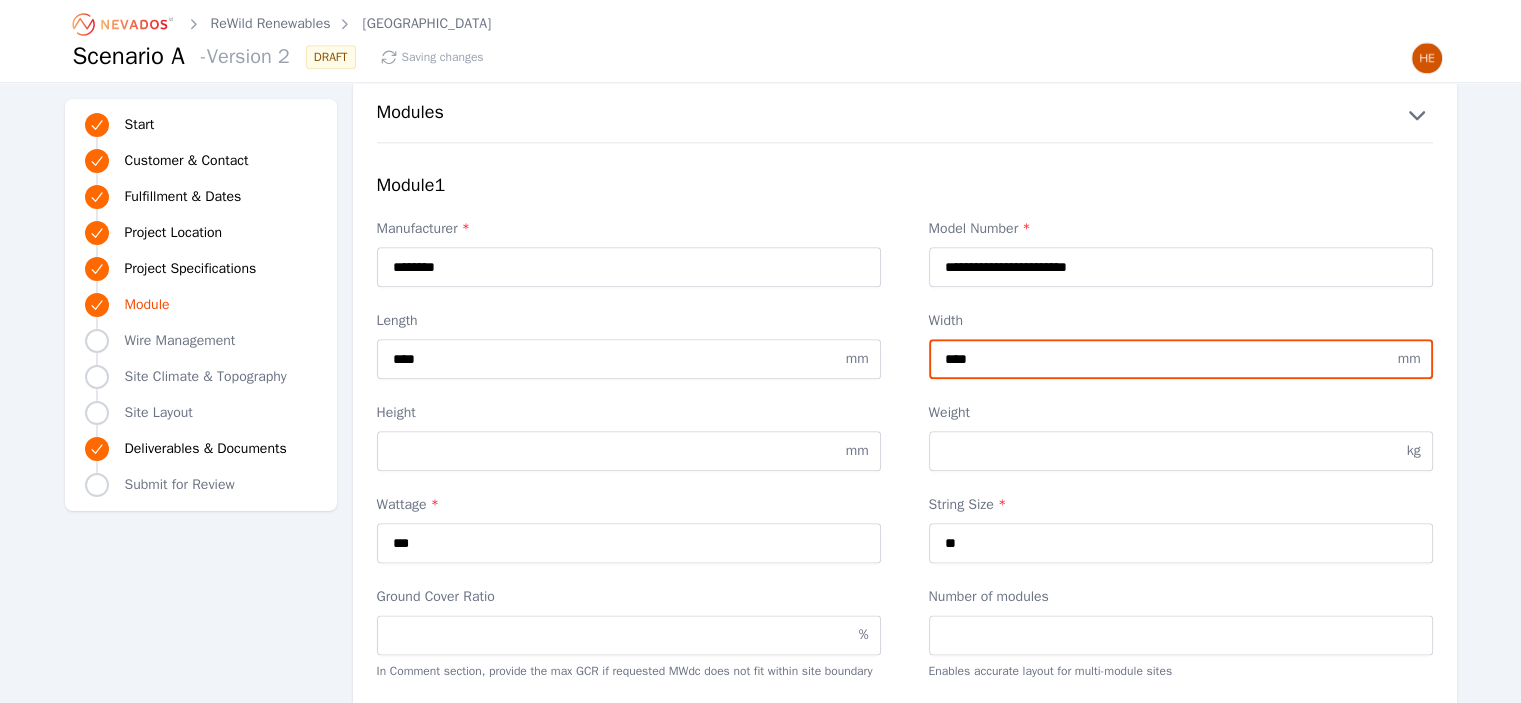 type on "****" 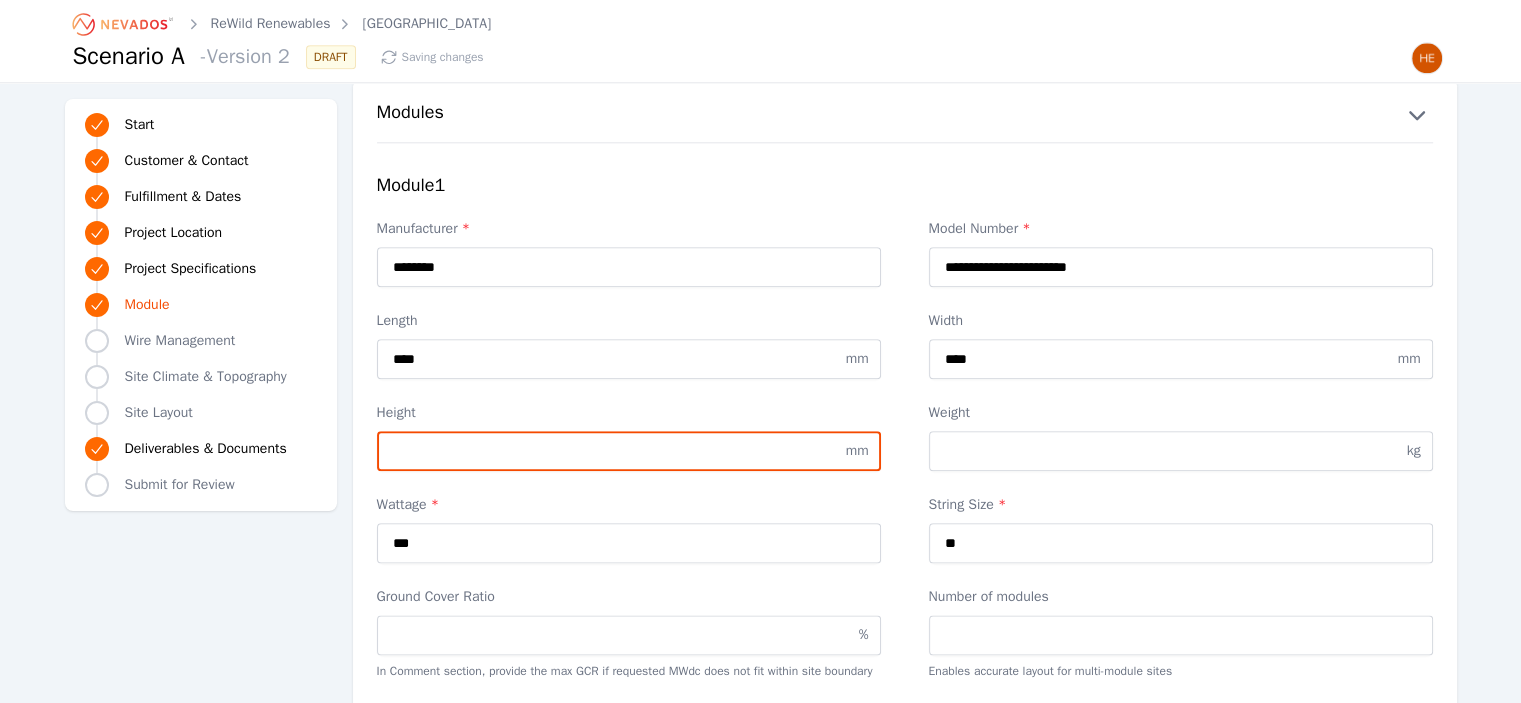 click on "Height" at bounding box center [629, 451] 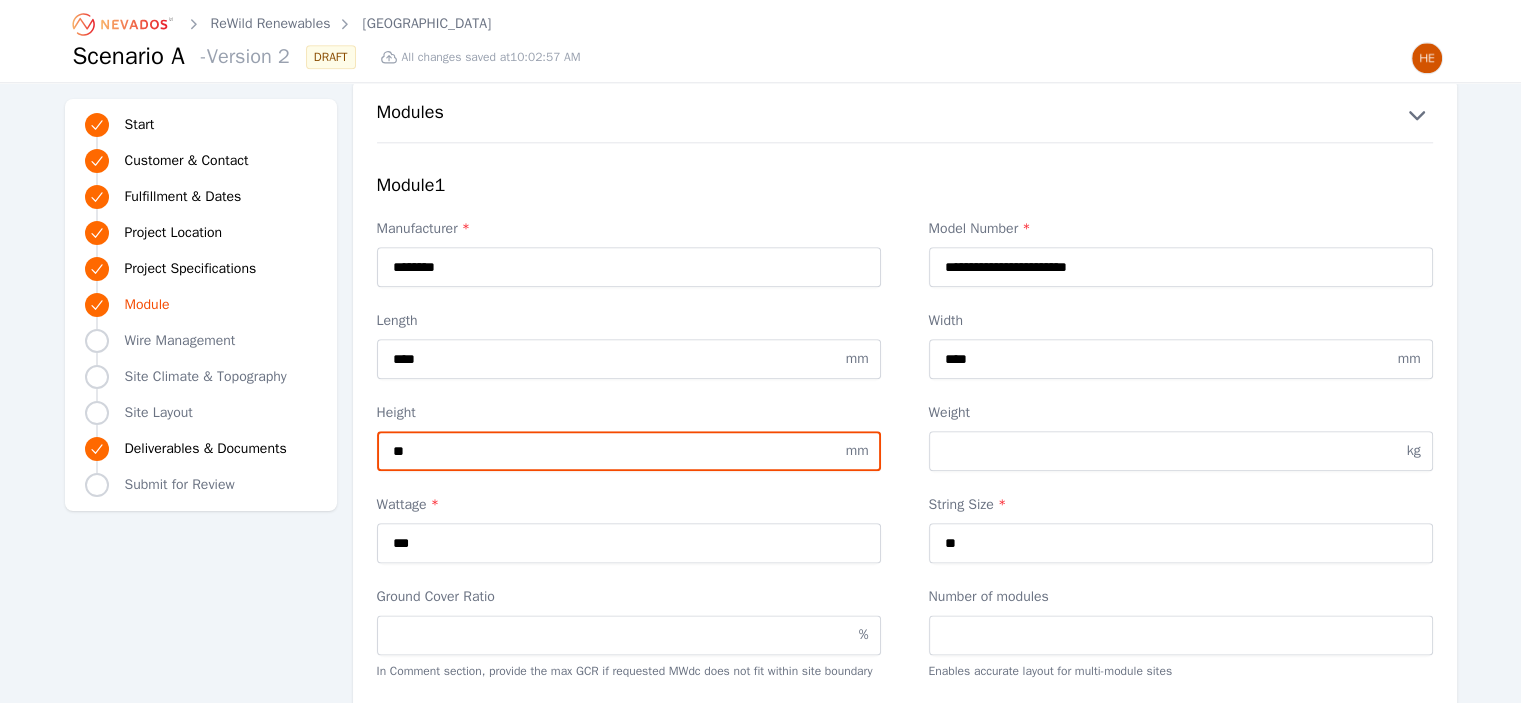 type on "**" 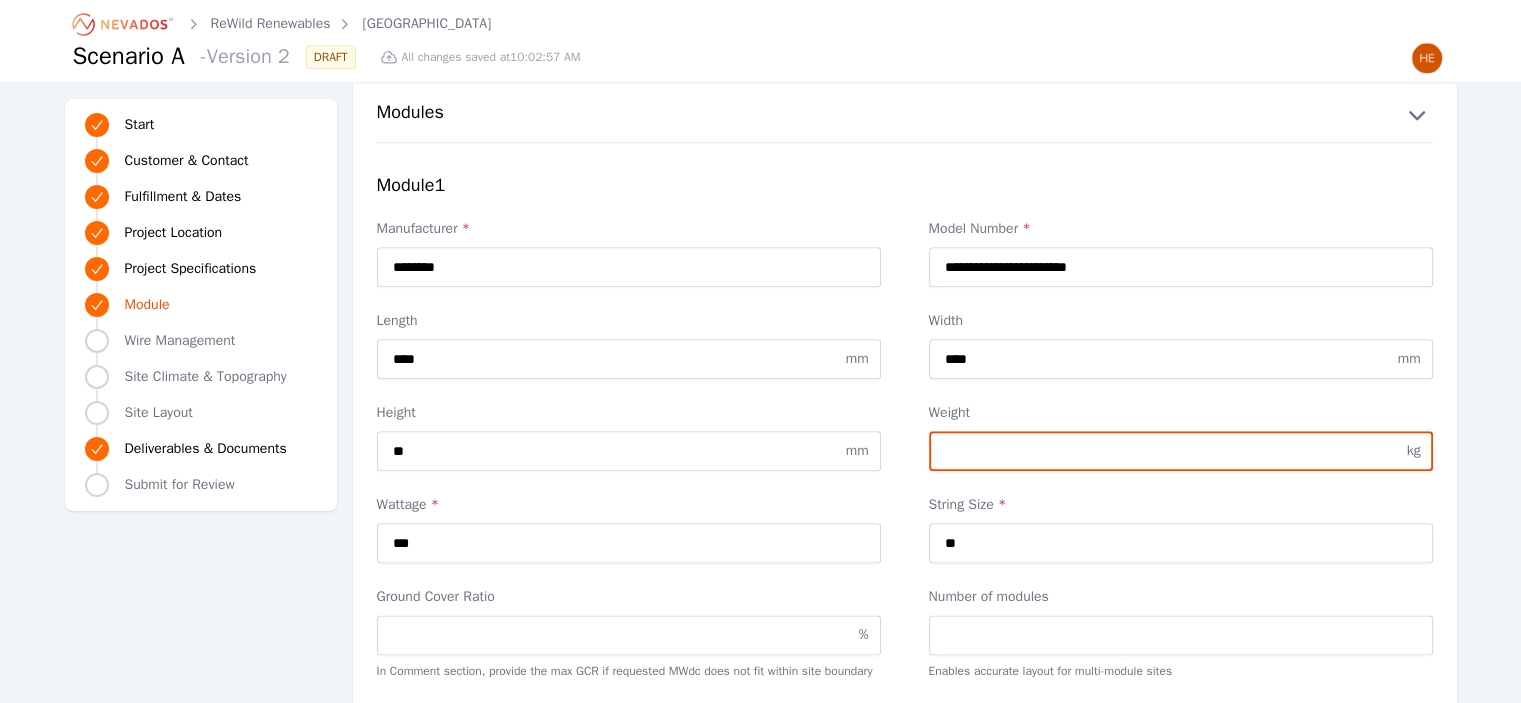 click on "Weight" at bounding box center (1181, 451) 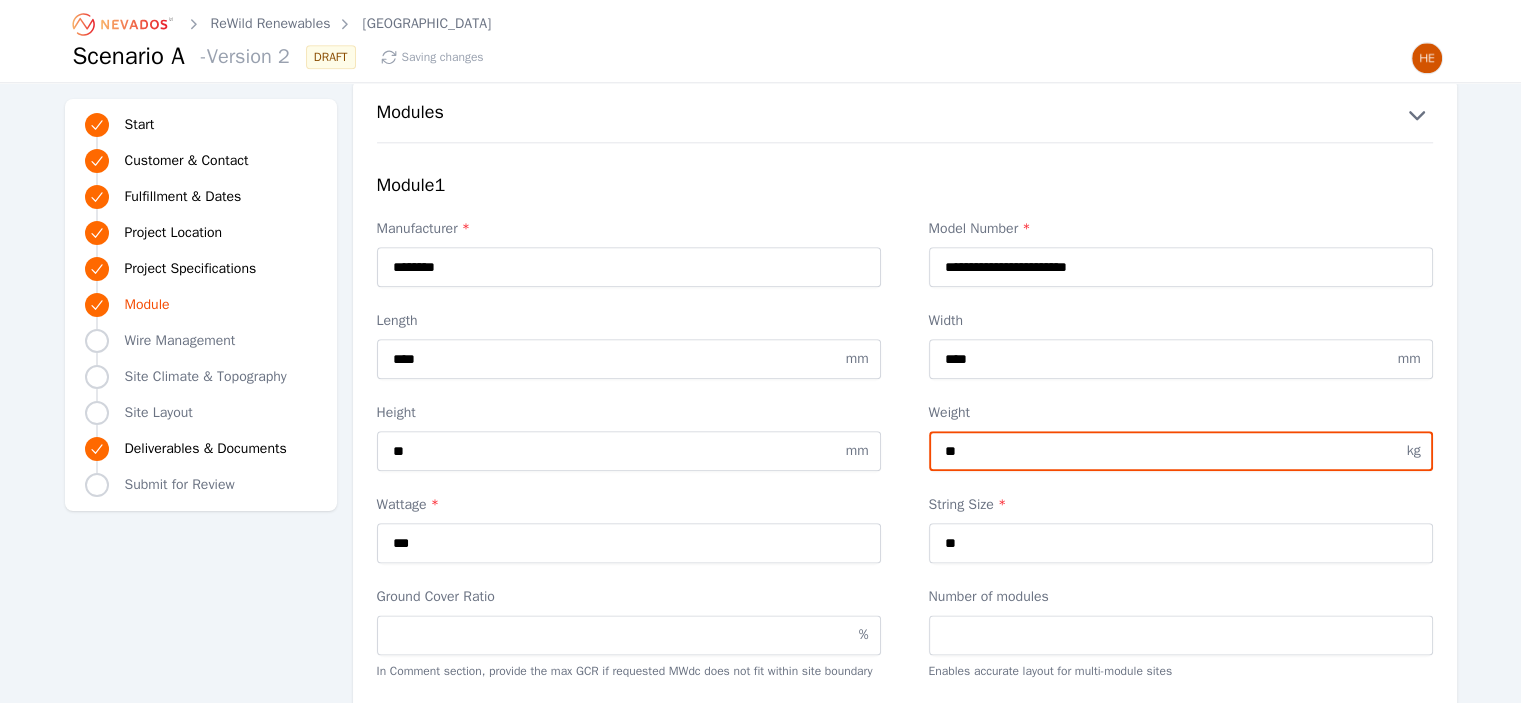 type on "**" 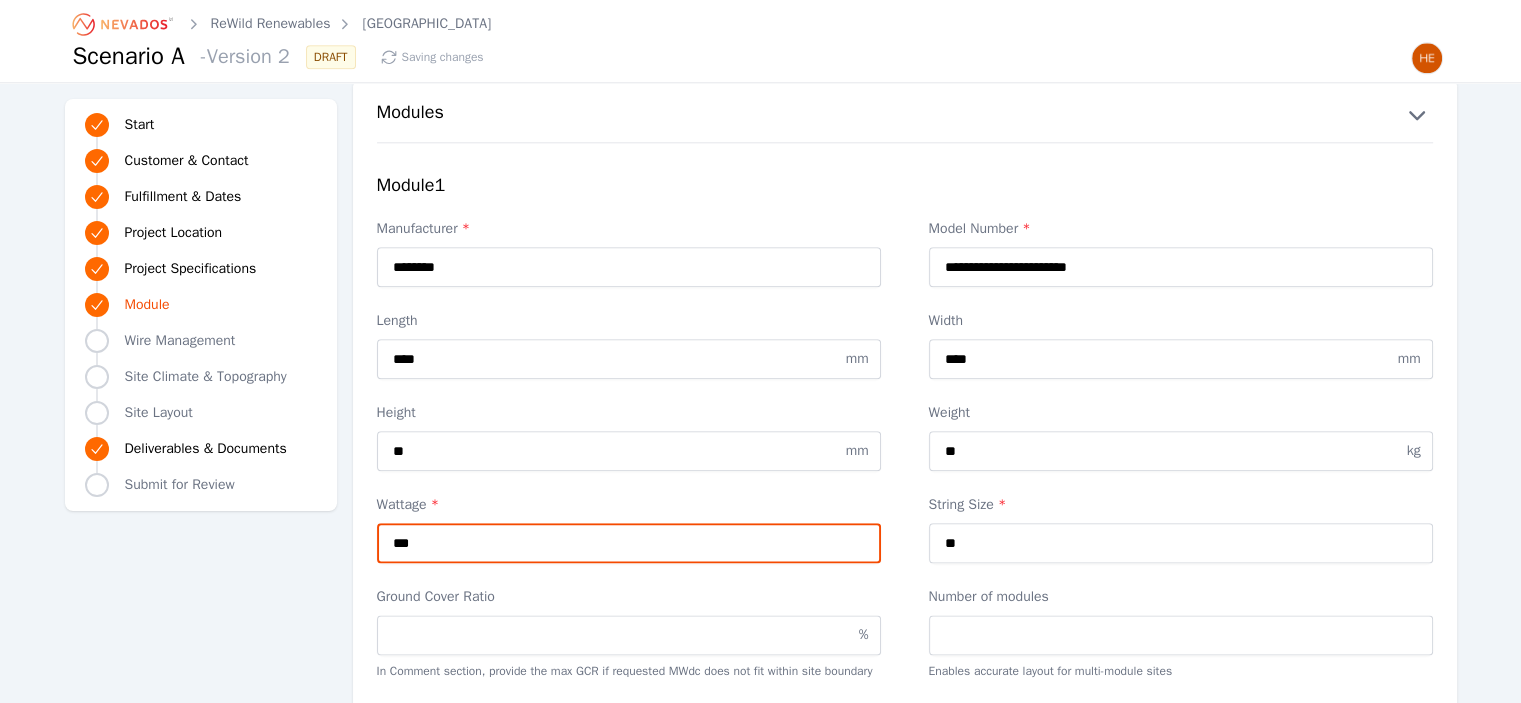 click on "***" at bounding box center [629, 543] 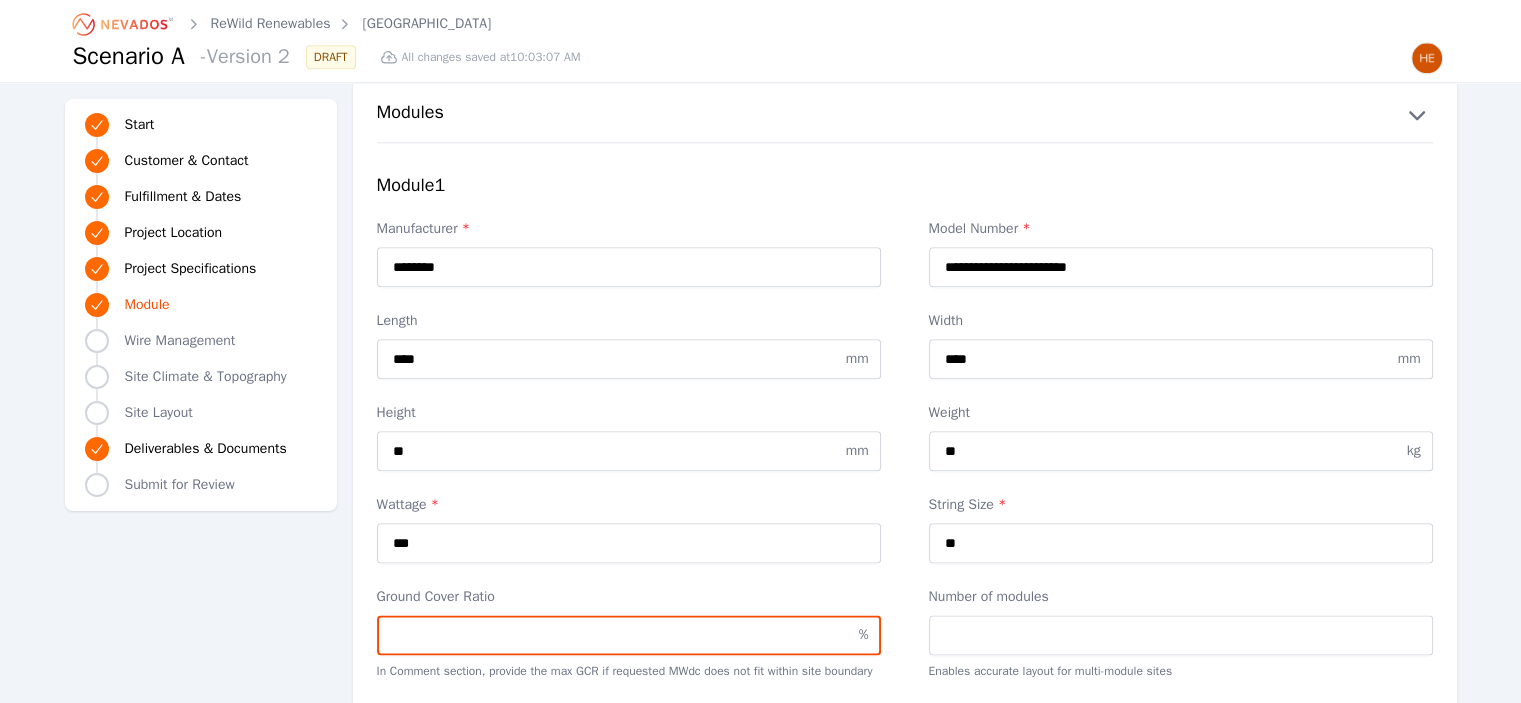 click on "Ground Cover Ratio" at bounding box center (629, 635) 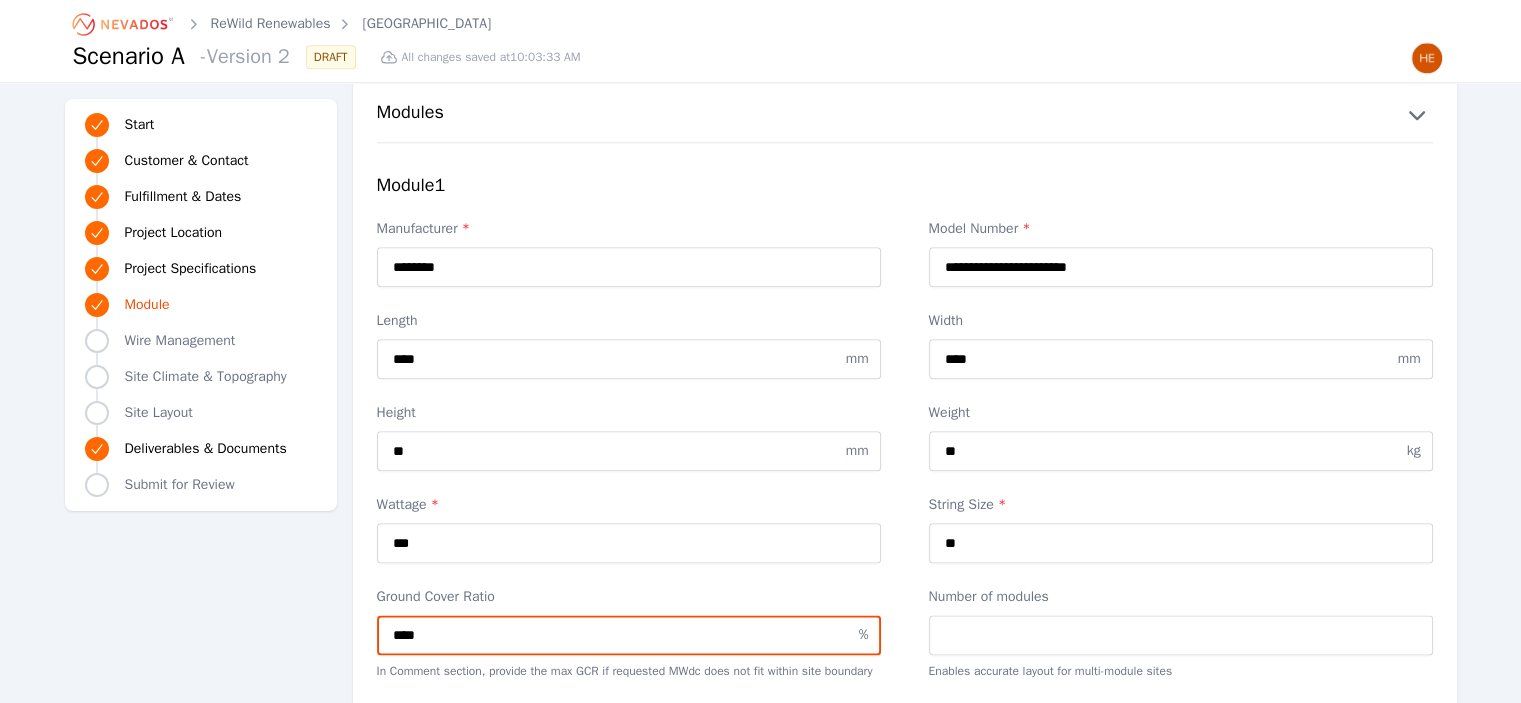type on "****" 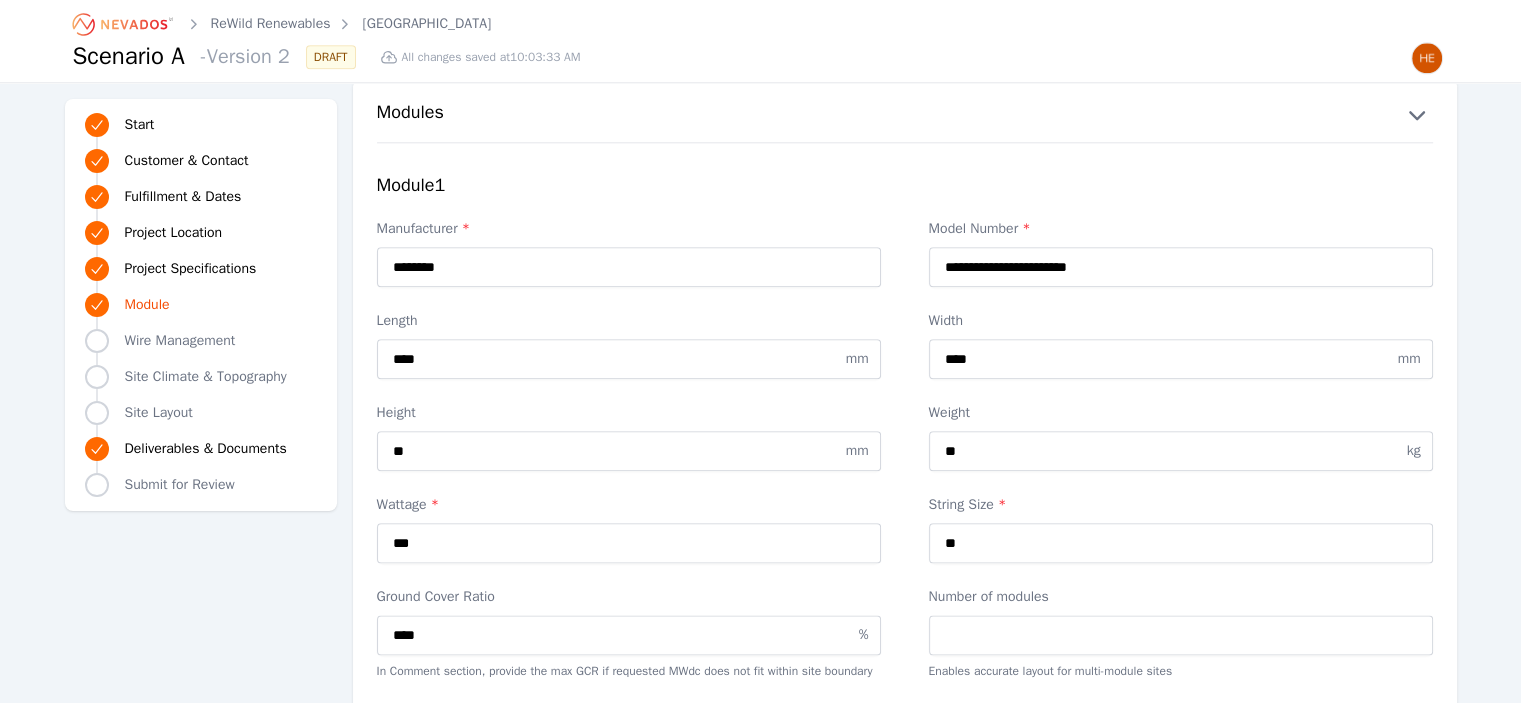 click on "Ground Cover Ratio   **** % In Comment section, provide the max GCR if requested MWdc does not fit within site boundary" at bounding box center (629, 633) 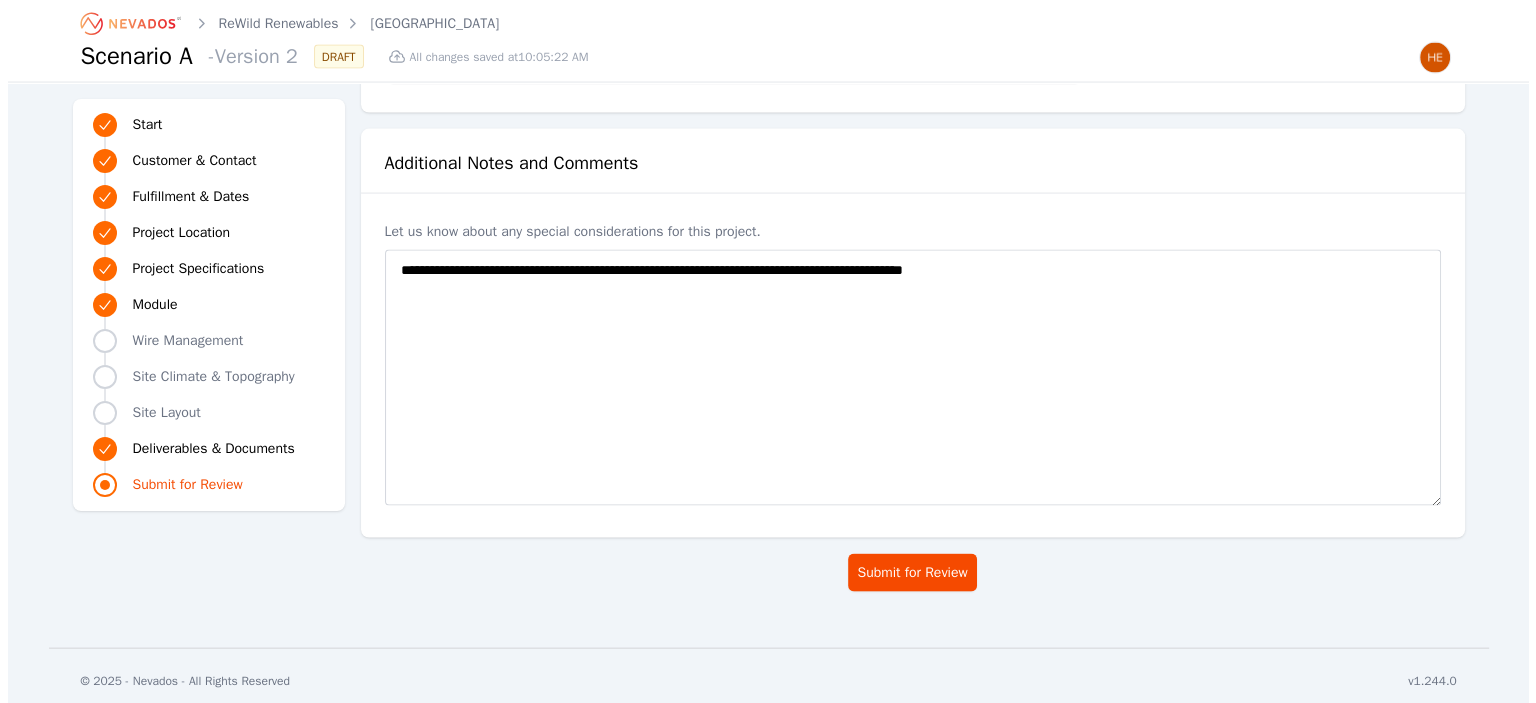 scroll, scrollTop: 4126, scrollLeft: 0, axis: vertical 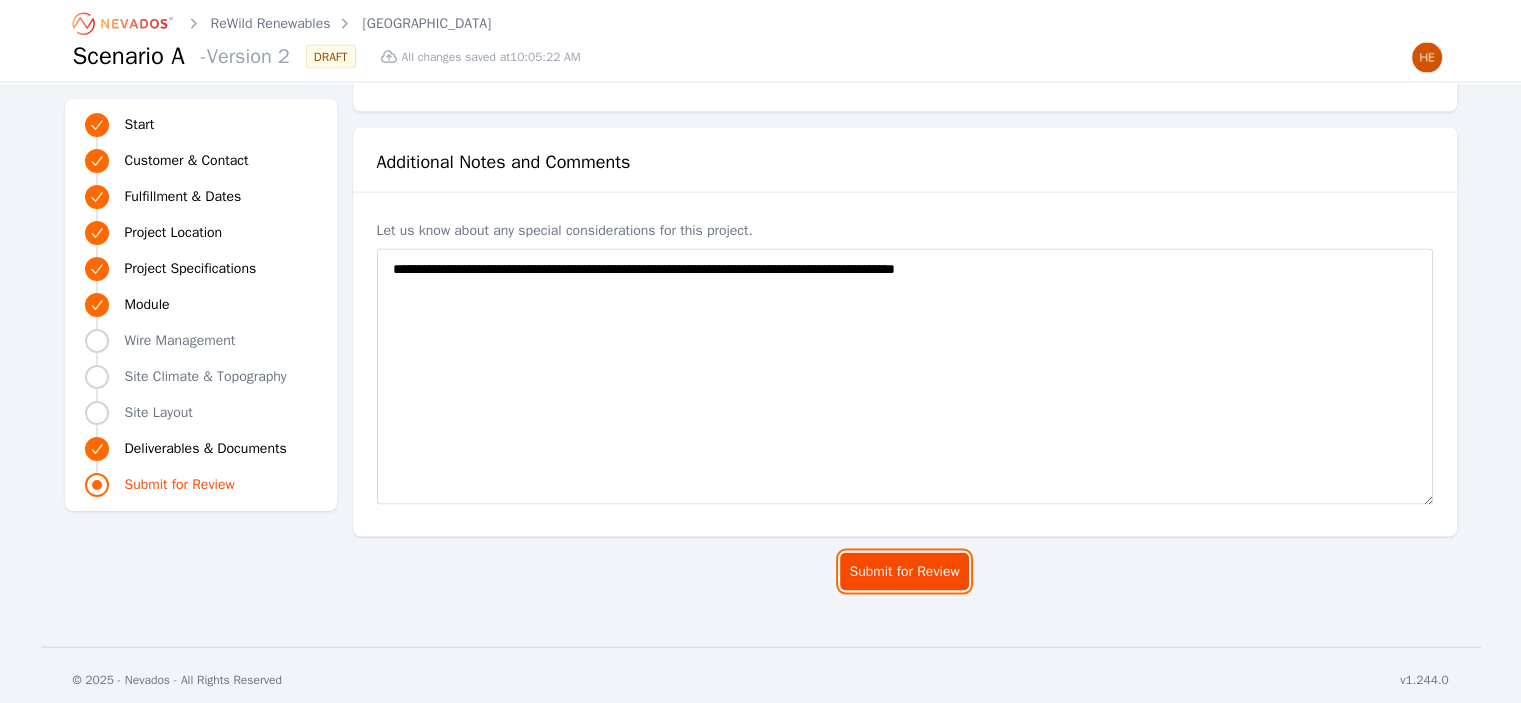 click on "Submit for Review" at bounding box center (904, 572) 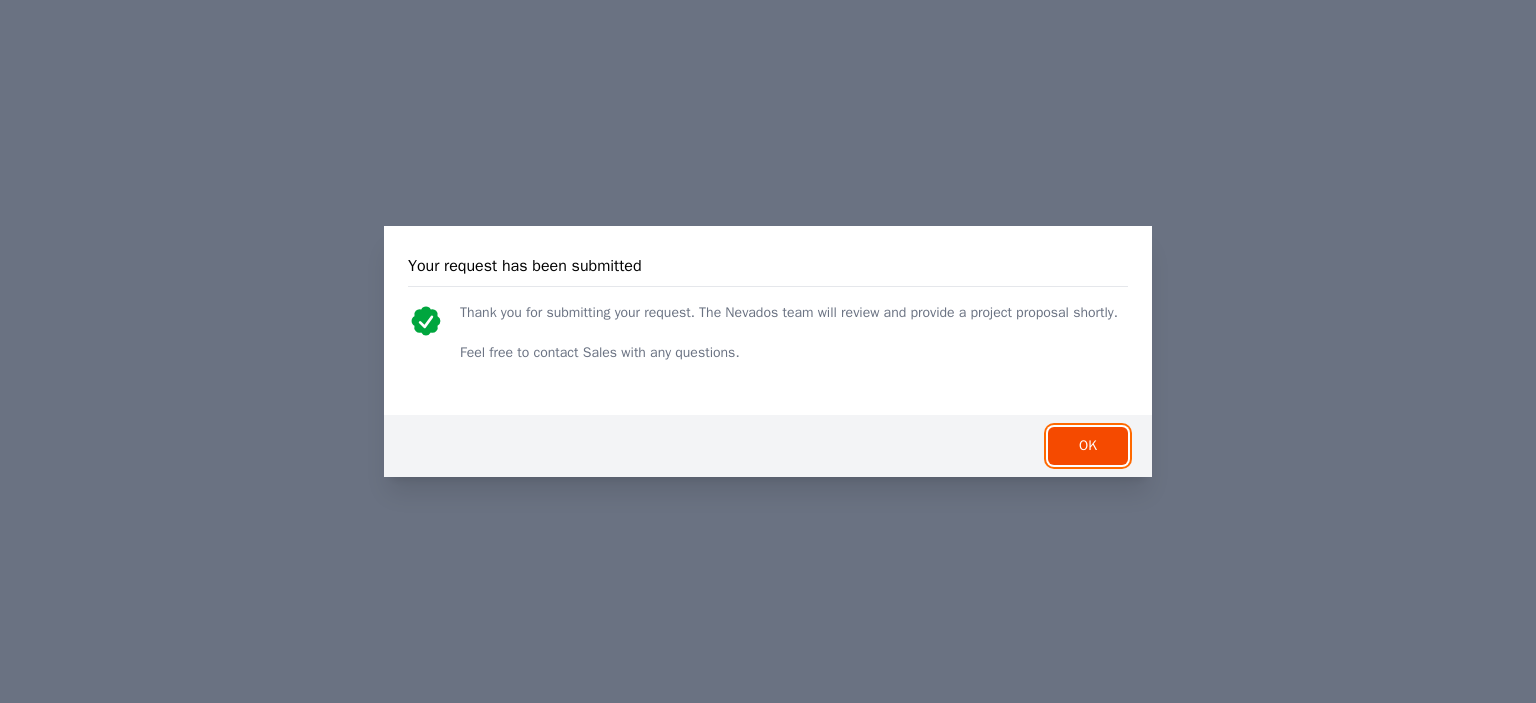 click on "OK" at bounding box center [1088, 446] 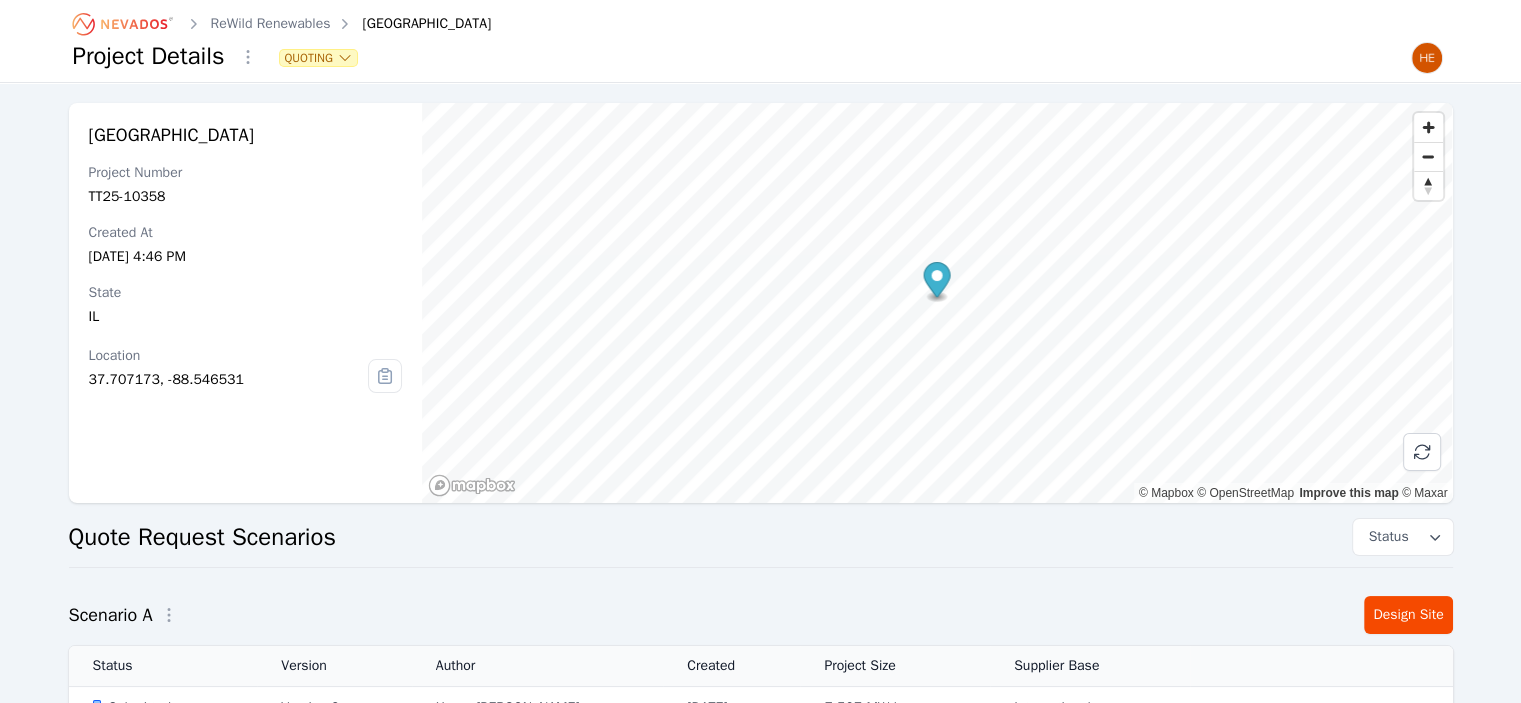 scroll, scrollTop: 182, scrollLeft: 0, axis: vertical 